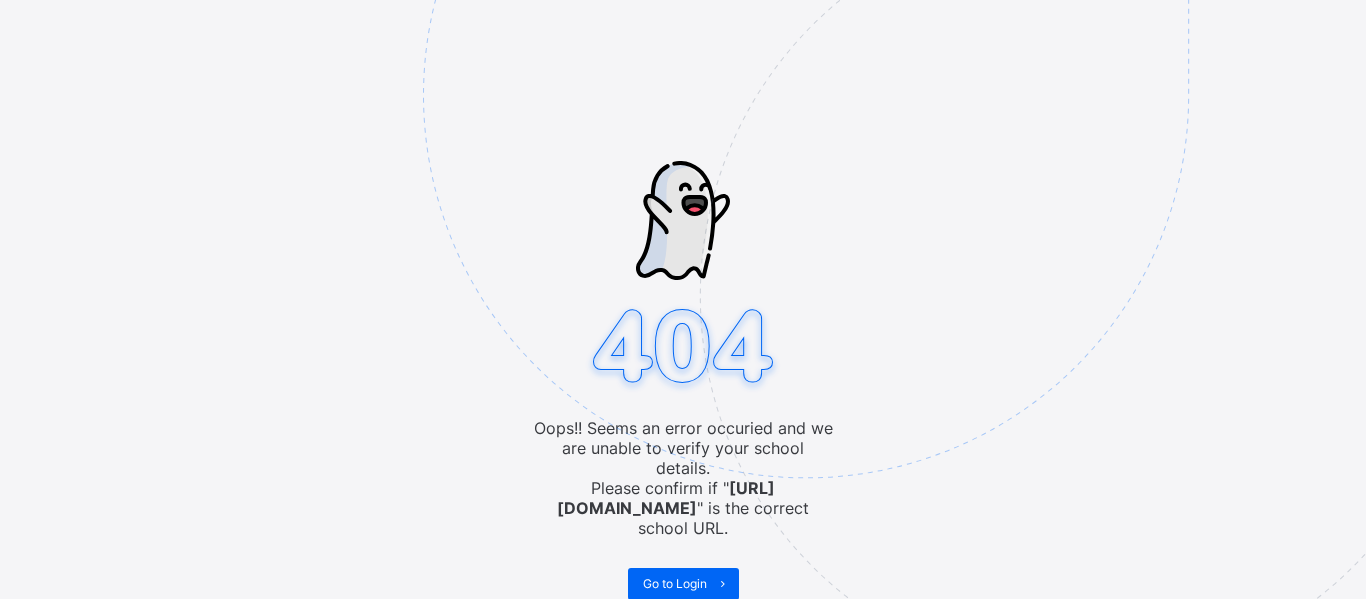 scroll, scrollTop: 0, scrollLeft: 0, axis: both 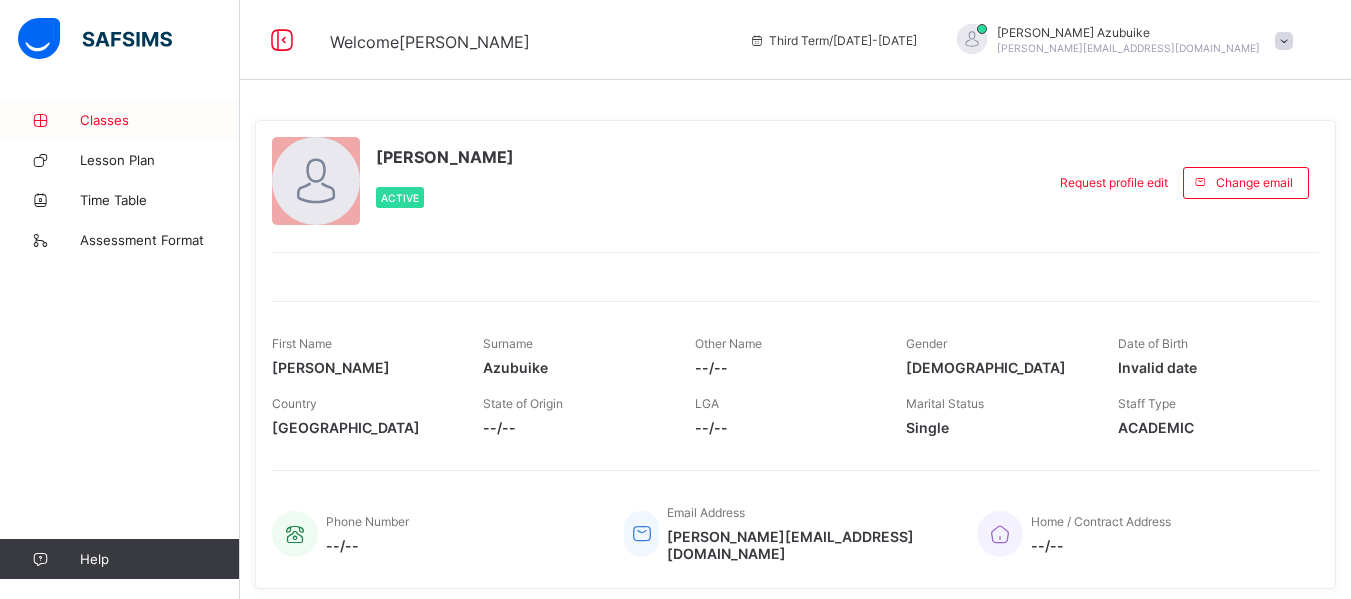 click on "Classes" at bounding box center [160, 120] 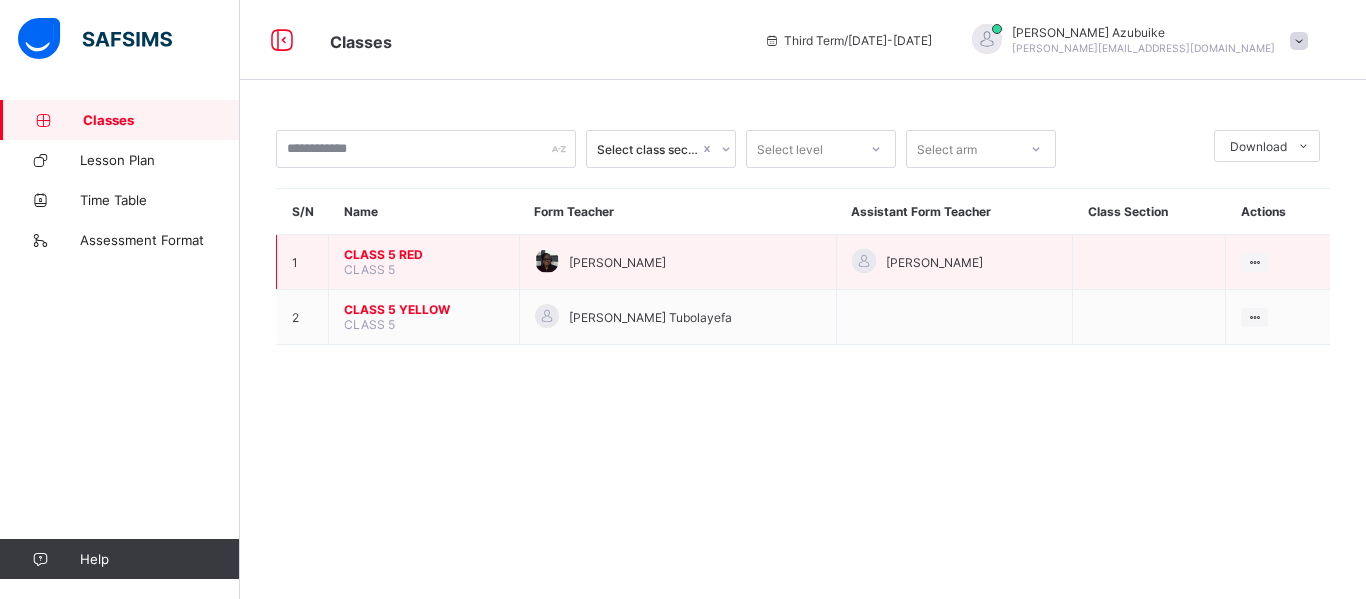 click on "CLASS 5   RED" at bounding box center [424, 254] 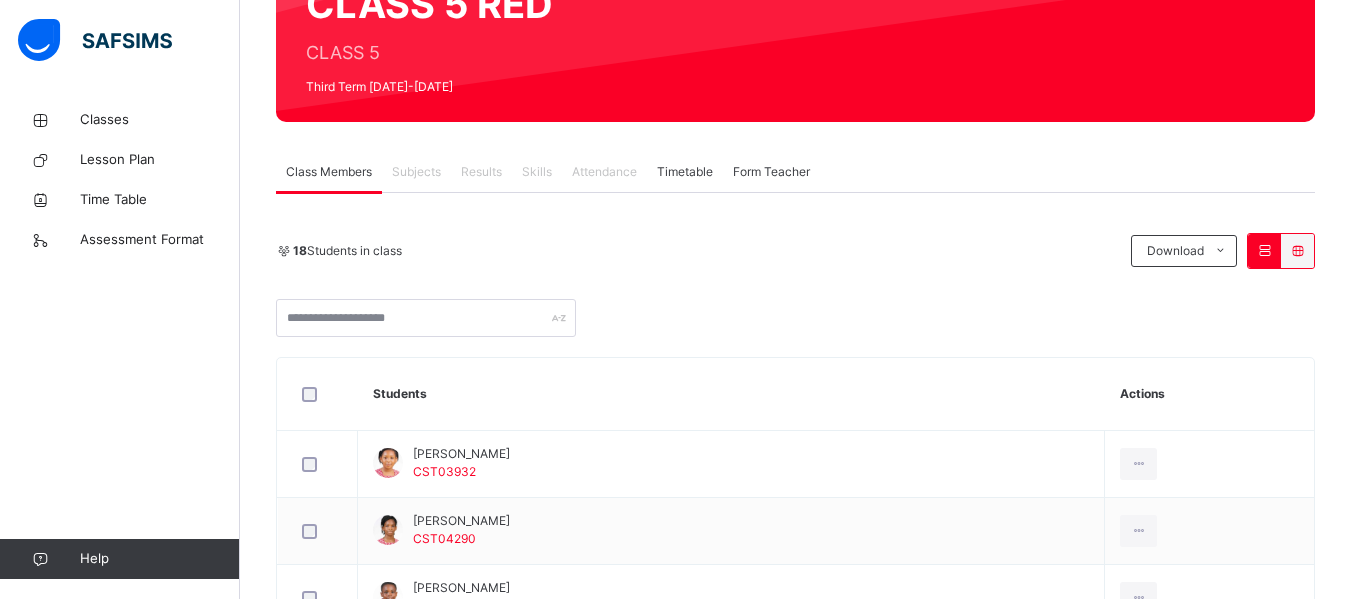 scroll, scrollTop: 221, scrollLeft: 0, axis: vertical 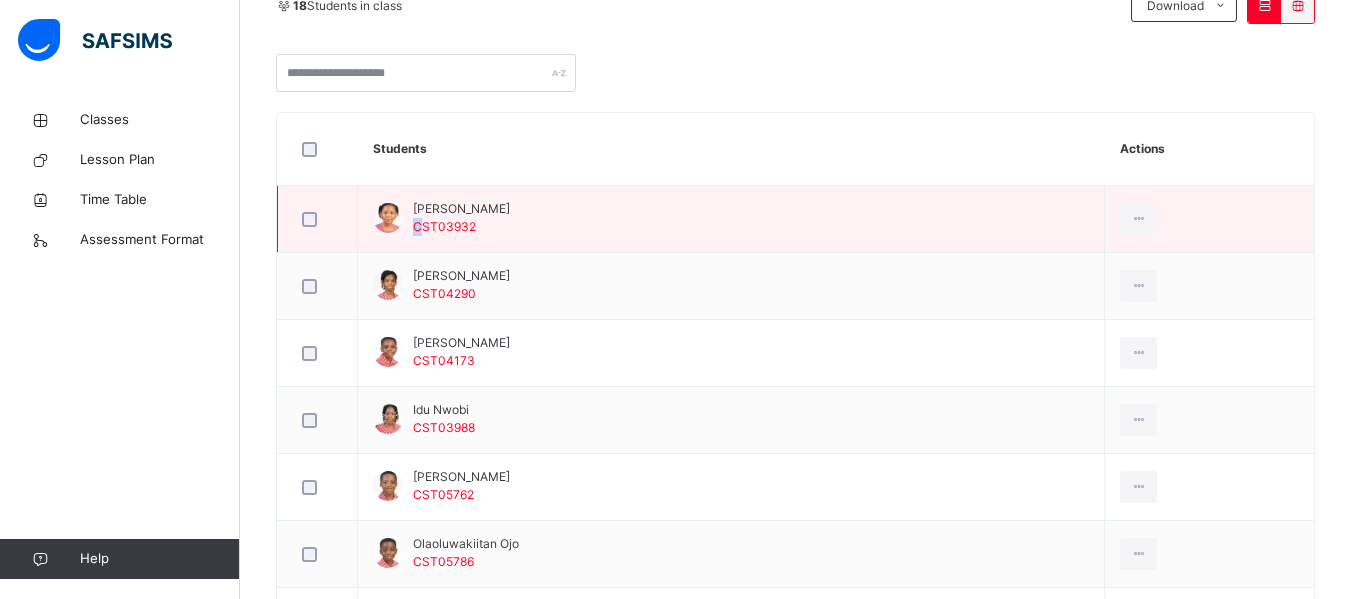 click on "CST03932" at bounding box center (444, 226) 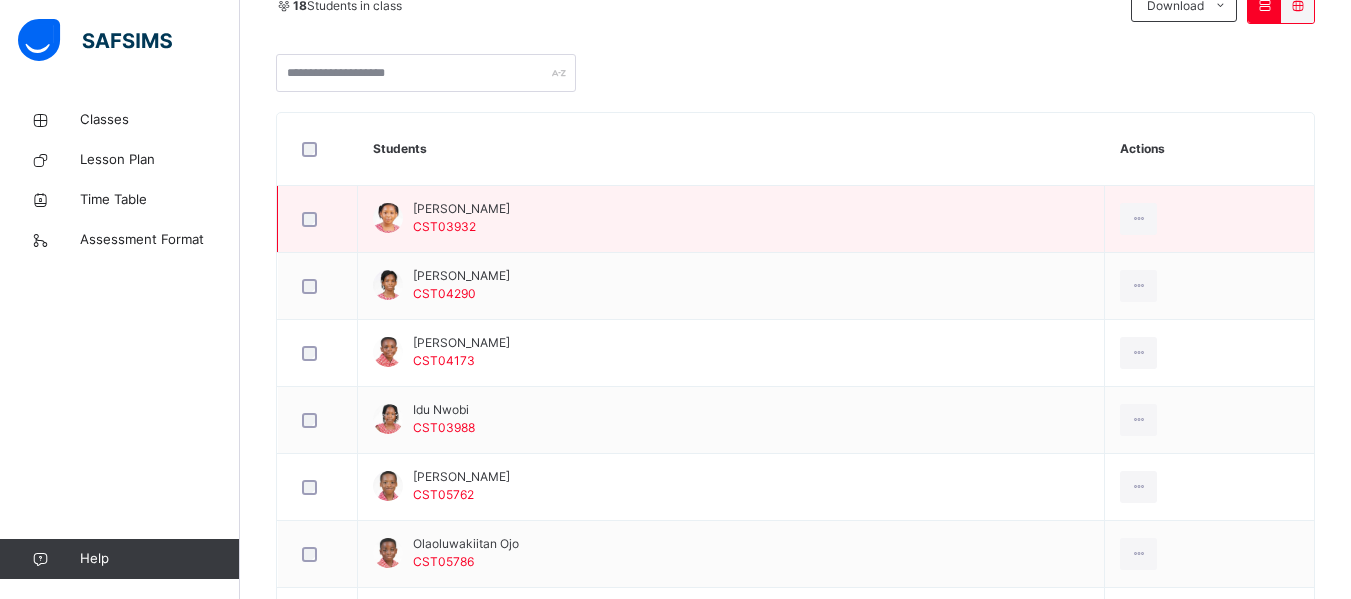 click on "[PERSON_NAME]" at bounding box center (461, 209) 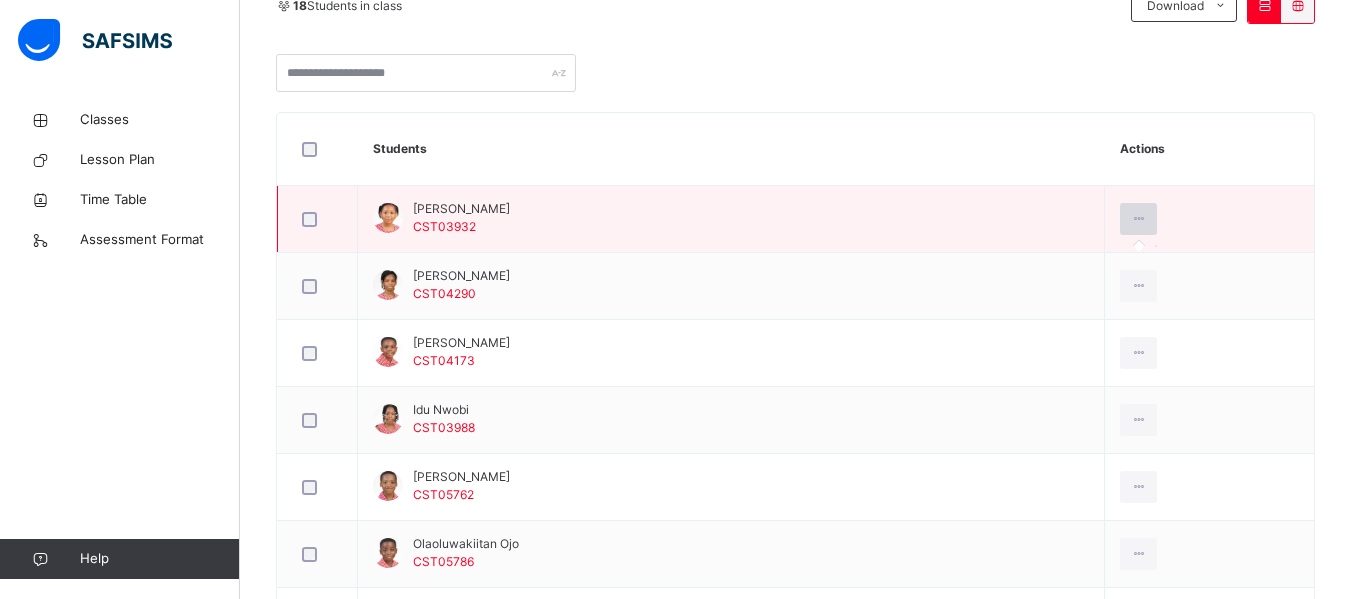 click at bounding box center [1138, 219] 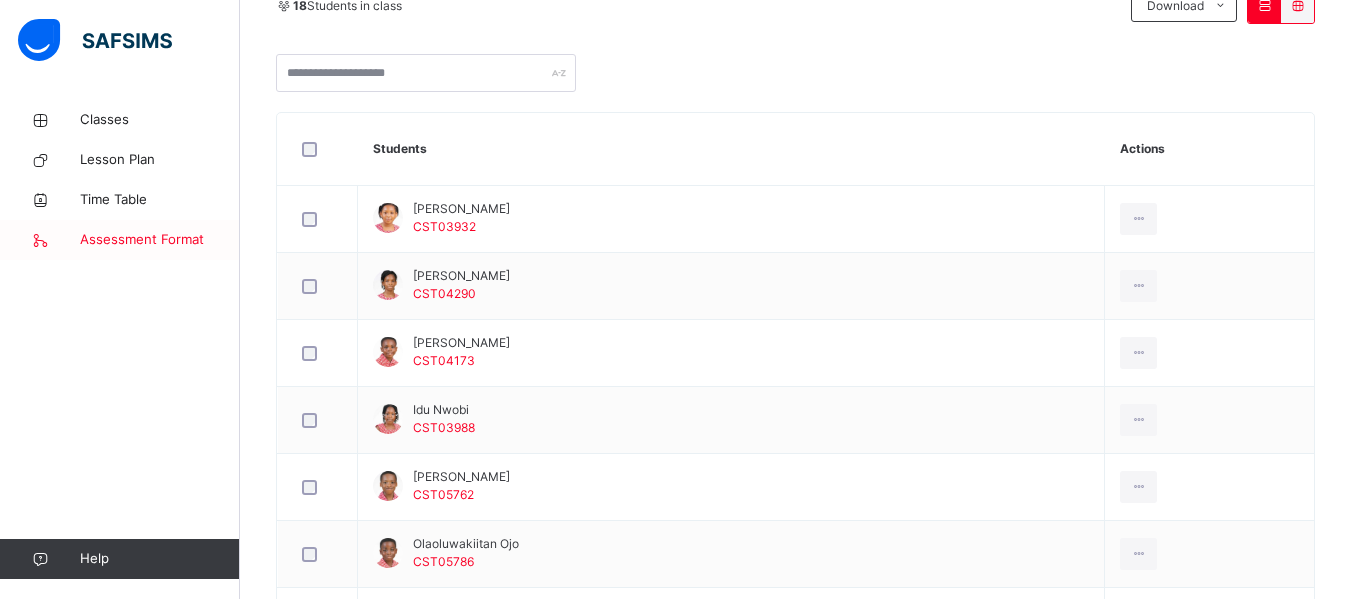 click on "Assessment Format" at bounding box center (160, 240) 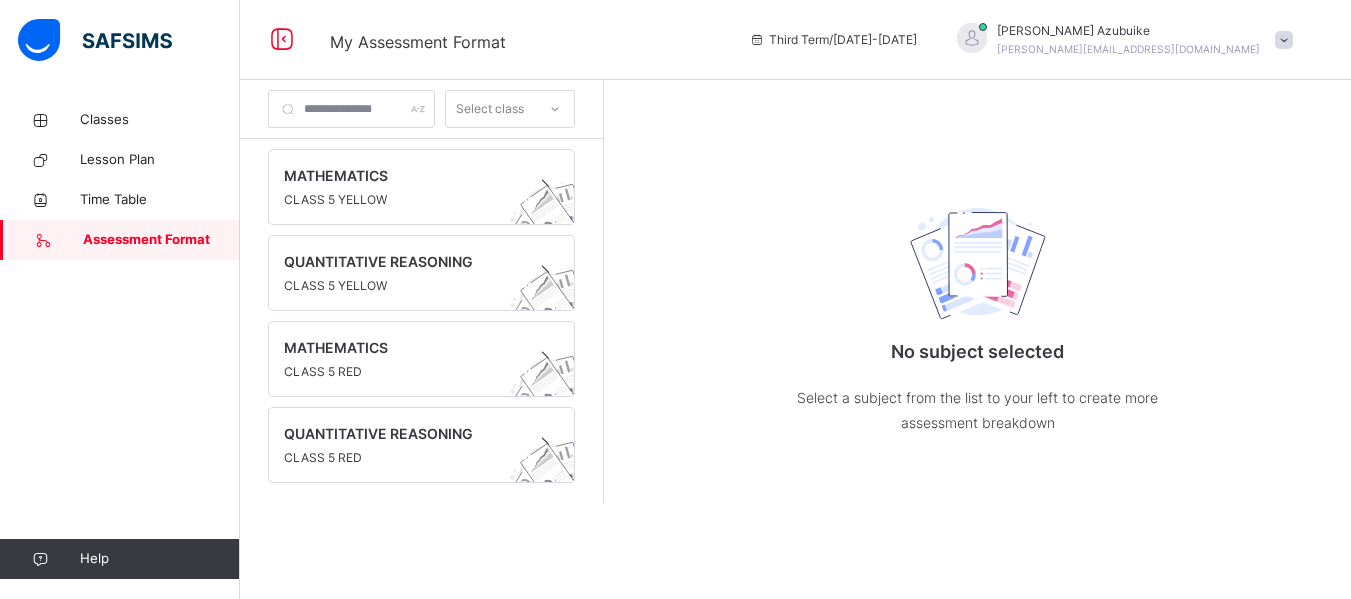 scroll, scrollTop: 0, scrollLeft: 0, axis: both 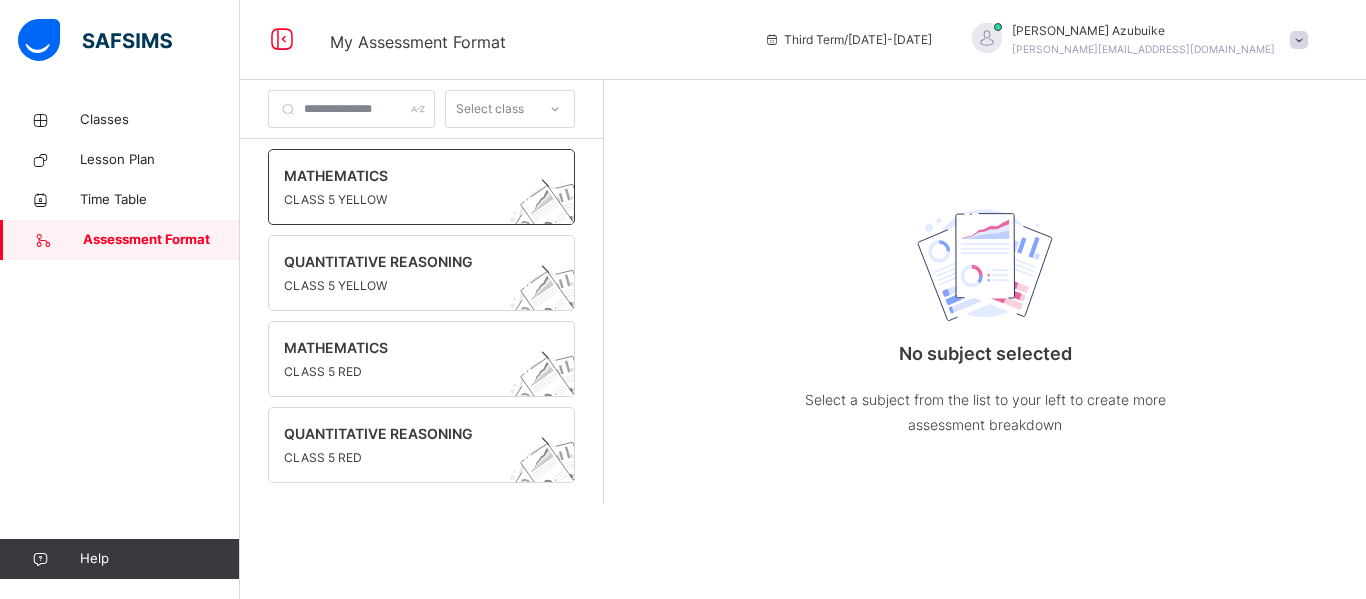 click on "CLASS 5 YELLOW" at bounding box center (402, 200) 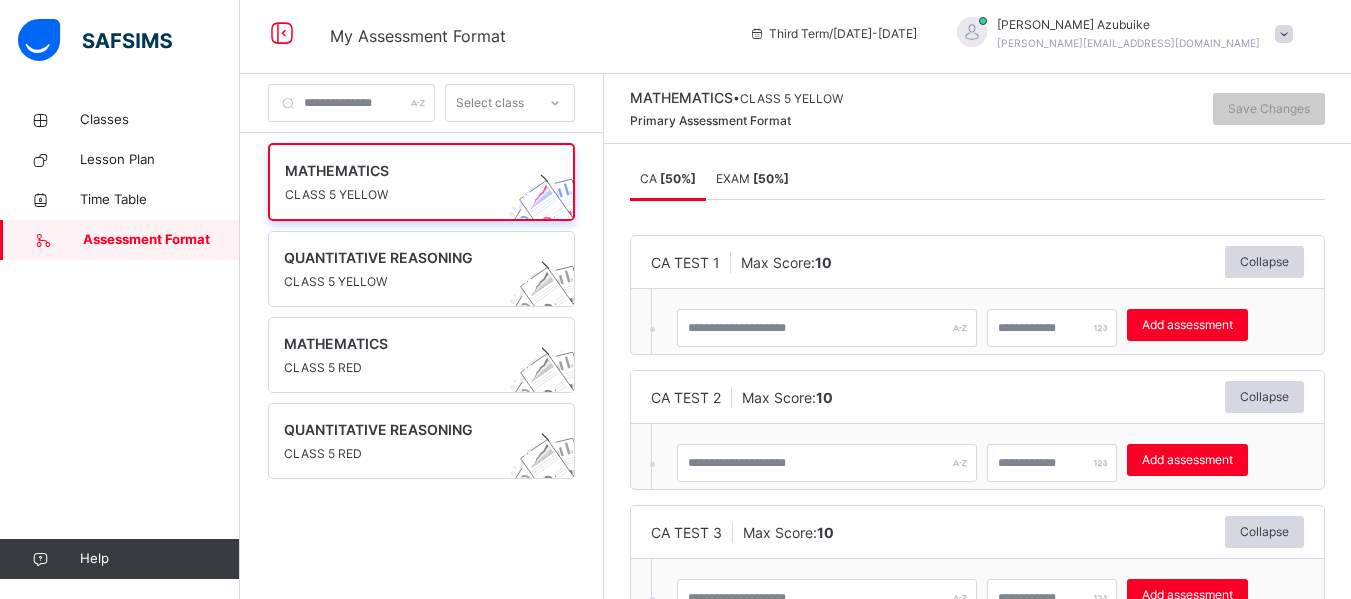scroll, scrollTop: 7, scrollLeft: 0, axis: vertical 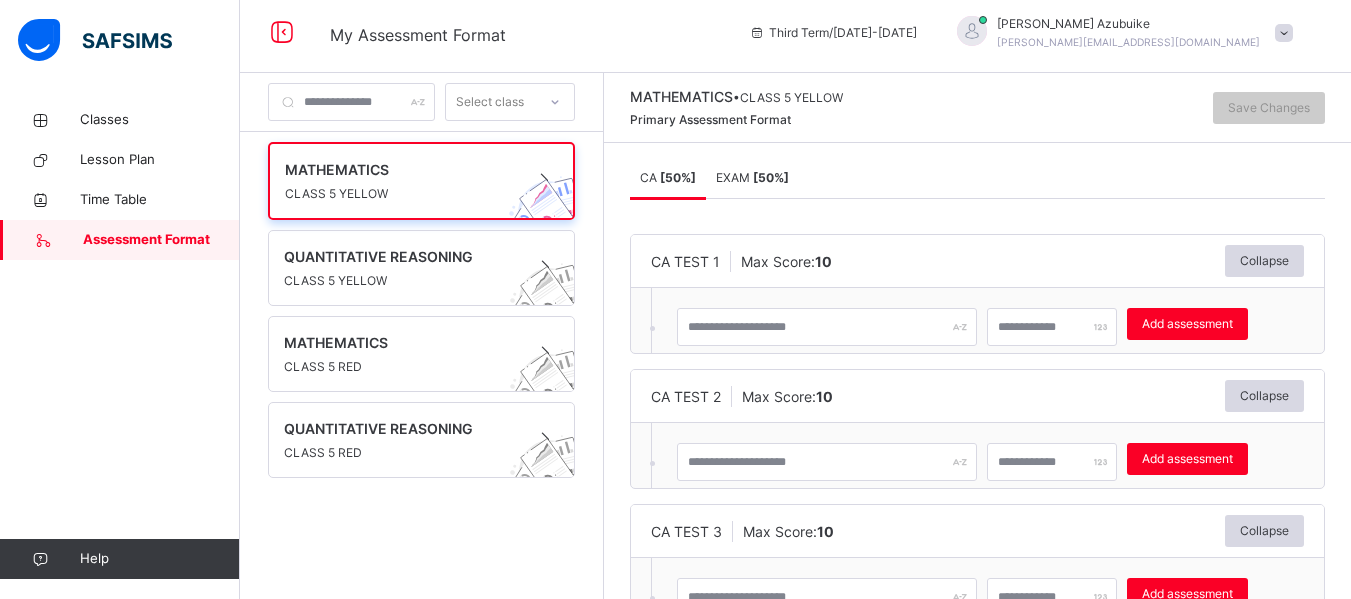 click on "CA   [ 50 %] EXAM    [ 50 %] CA   [ 50 %] EXAM    [ 50 %] CA TEST 1 Max Score:  10 Collapse Add assessment × Deleting Sub-assessment Note:  that this sub-assessment has scores in it.  Deleting  this sub-assessment will also  delete  the  scores  associated with it. Are you sure you want to continue? Cancel Yes, Delete sub-assessment. CA TEST 2 Max Score:  10 Collapse Add assessment × Deleting Sub-assessment Note:  that this sub-assessment has scores in it.  Deleting  this sub-assessment will also  delete  the  scores  associated with it. Are you sure you want to continue? Cancel Yes, Delete sub-assessment. CA TEST 3 Max Score:  10 Collapse Add assessment × Deleting Sub-assessment Note:  that this sub-assessment has scores in it.  Deleting  this sub-assessment will also  delete  the  scores  associated with it. Are you sure you want to continue? Cancel Yes, Delete sub-assessment. CA TEST 4 Max Score:  10 Collapse Add assessment × Deleting Sub-assessment Note:  that this sub-assessment has scores in it.  10" at bounding box center [977, 371] 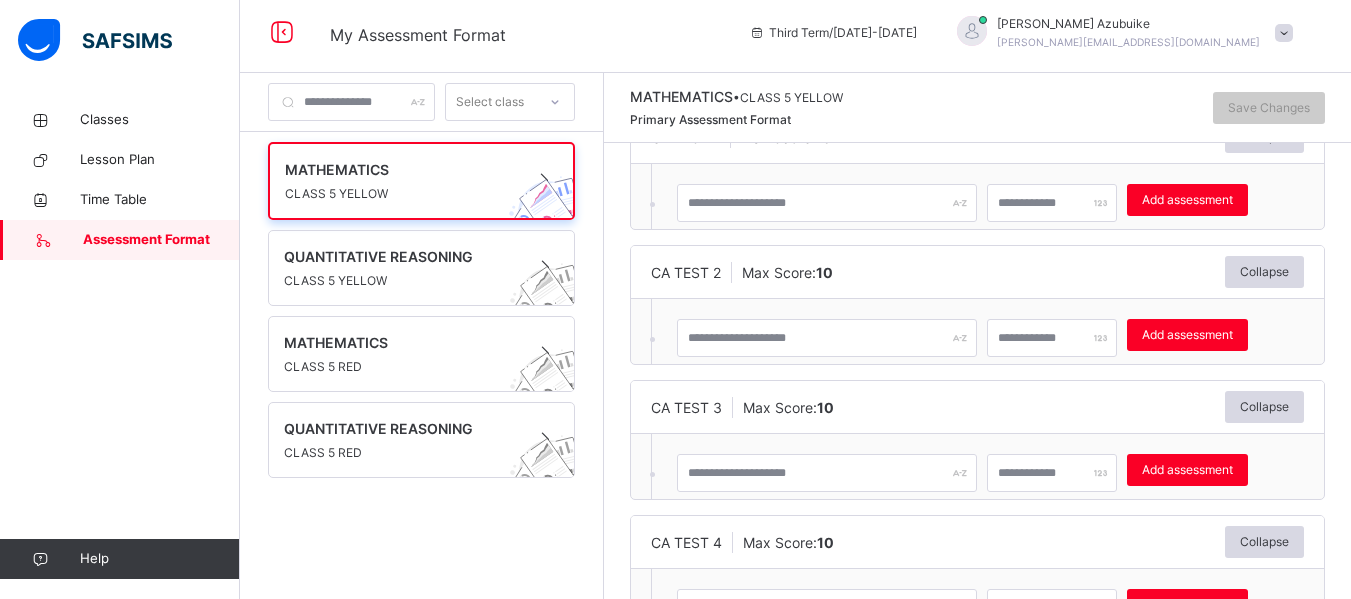 scroll, scrollTop: 0, scrollLeft: 0, axis: both 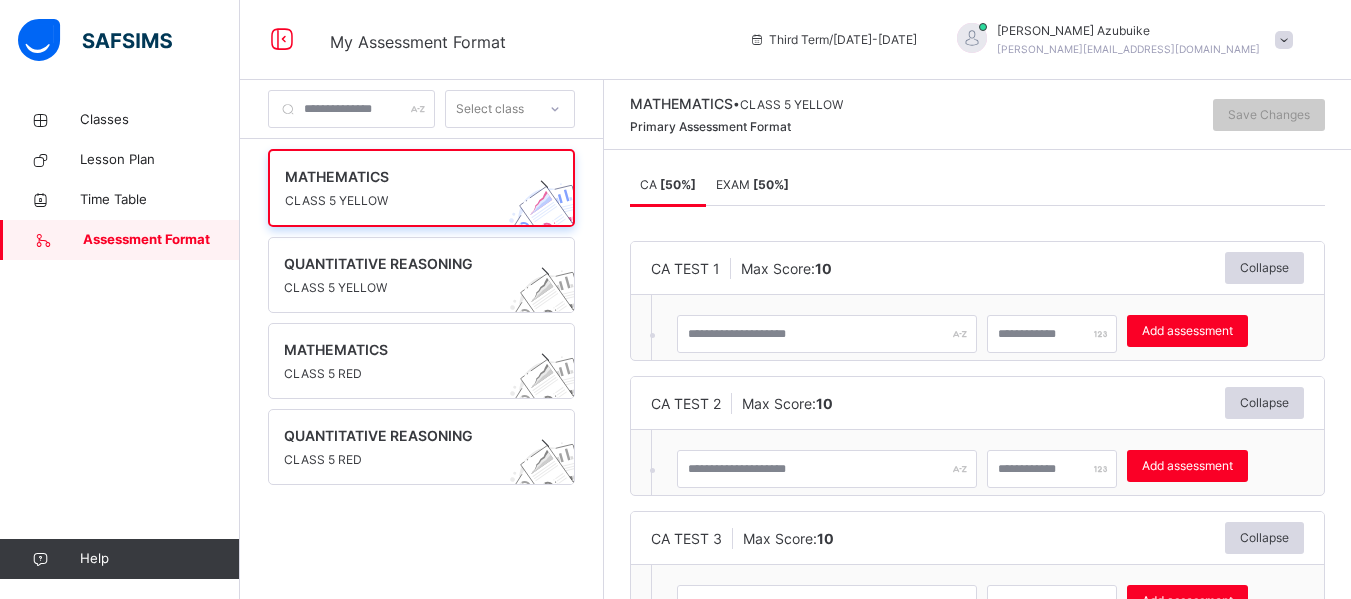 click on "EXAM    [ 50 %]" at bounding box center (752, 184) 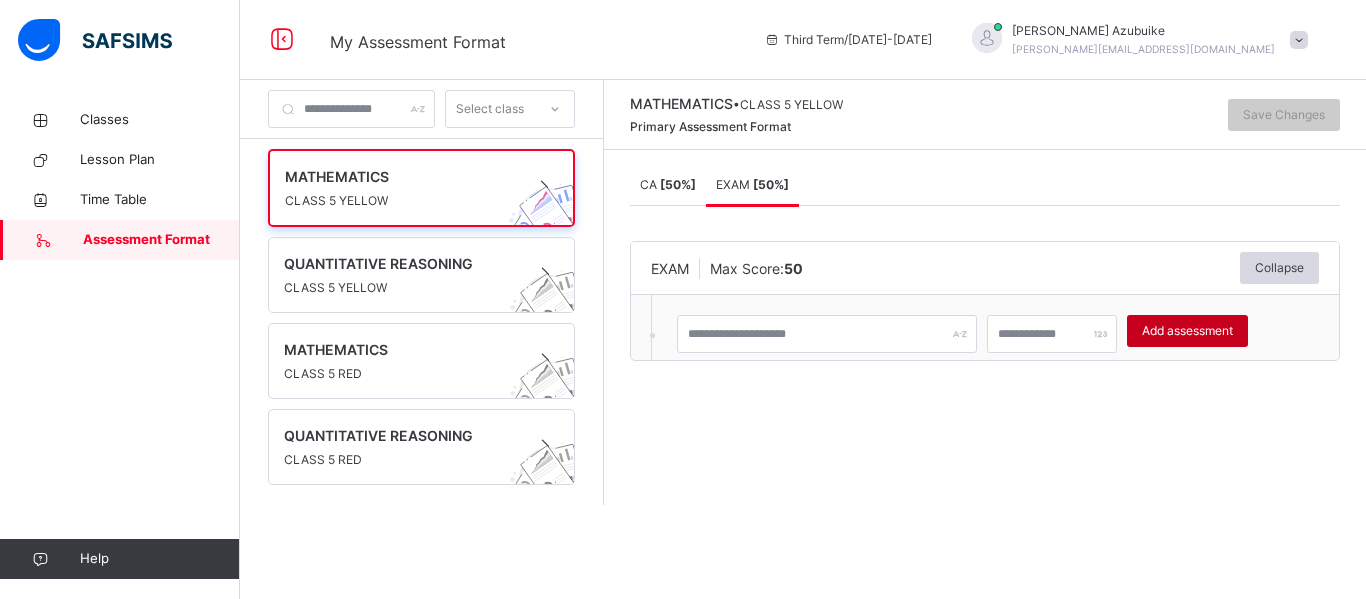click on "Add assessment" at bounding box center (1187, 331) 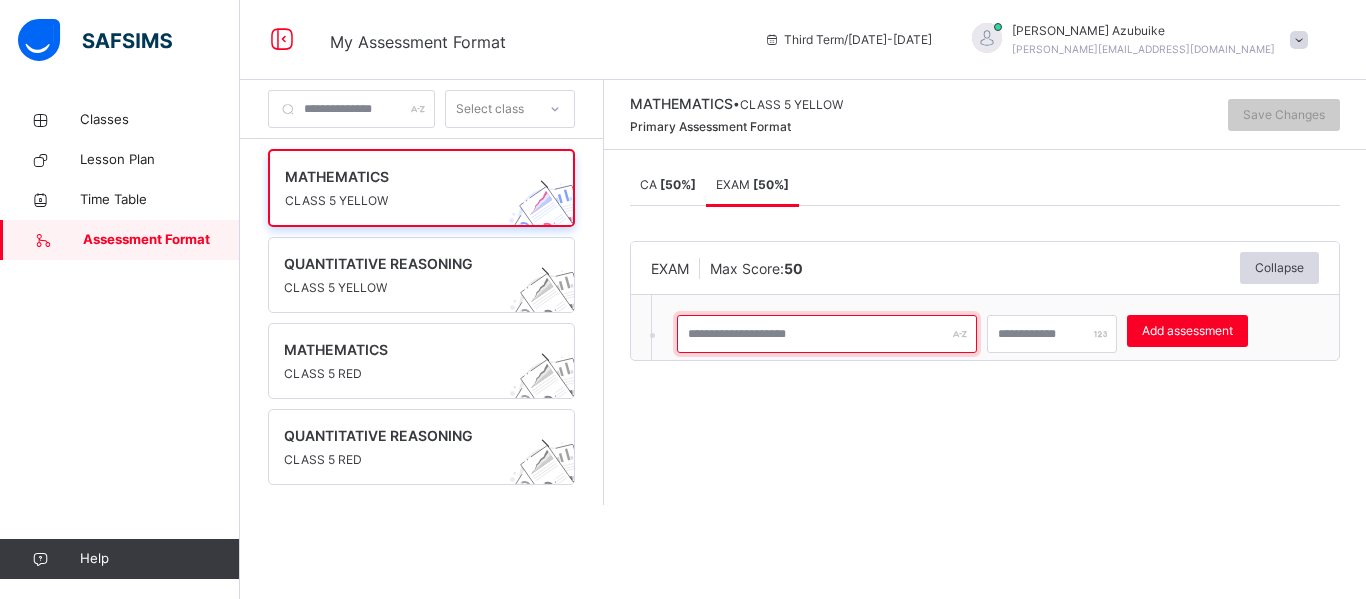 click at bounding box center (827, 334) 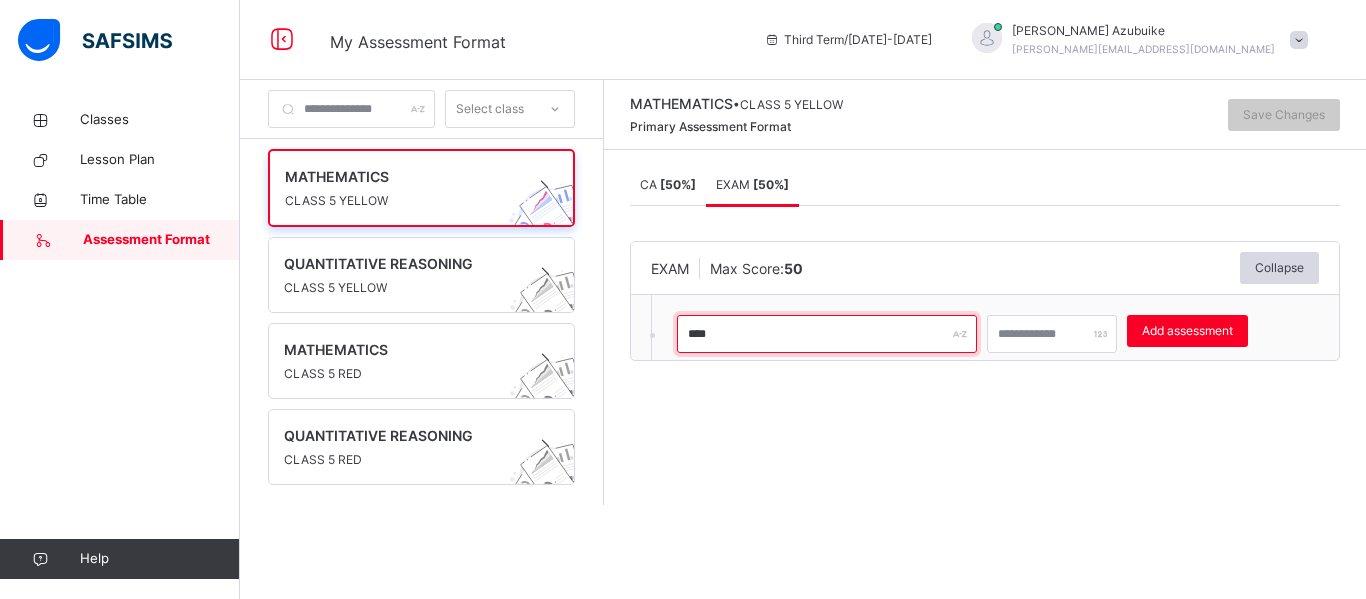 type on "****" 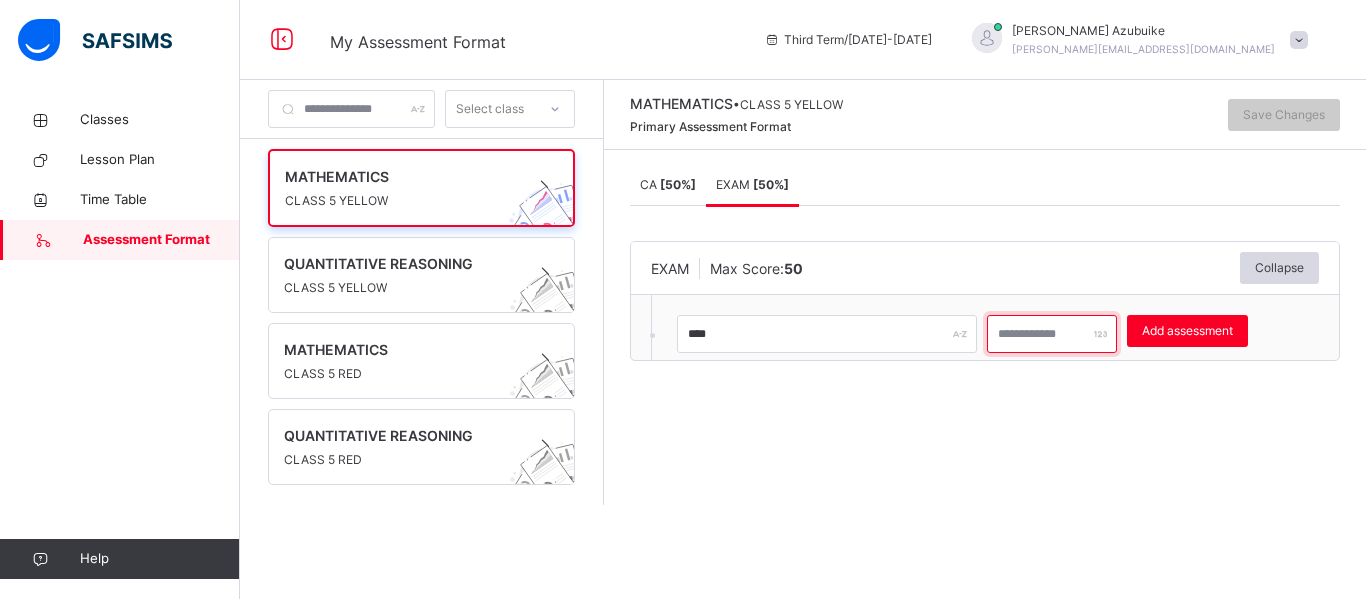 click at bounding box center [1052, 334] 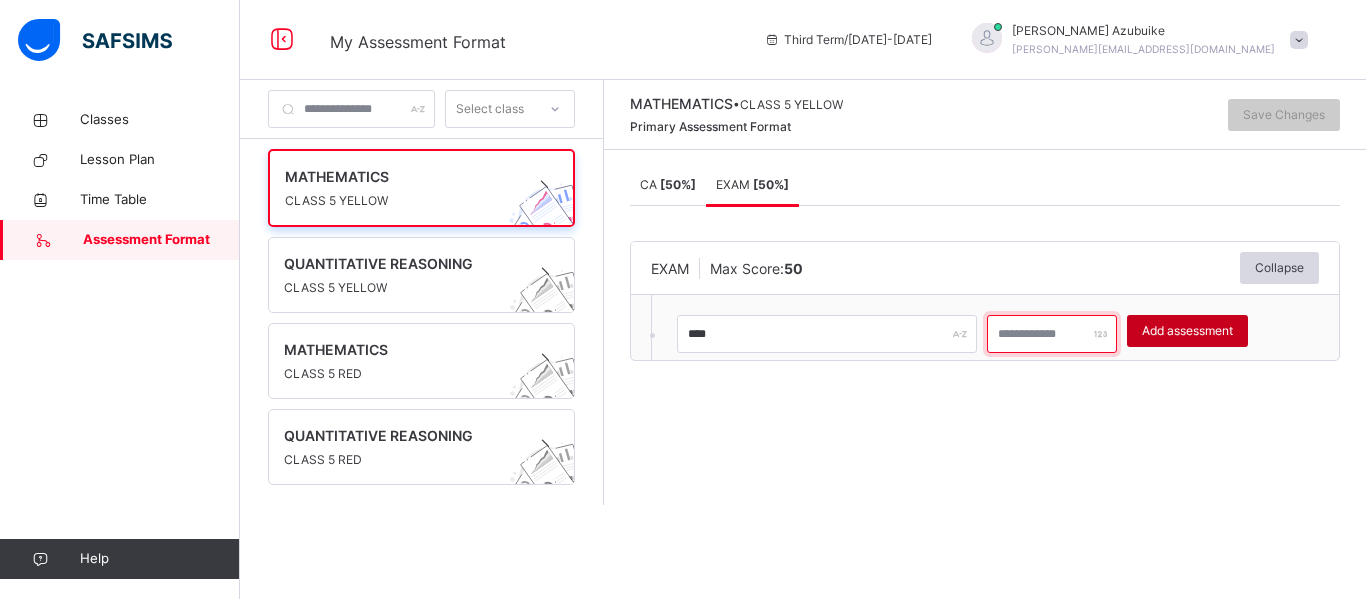 type on "**" 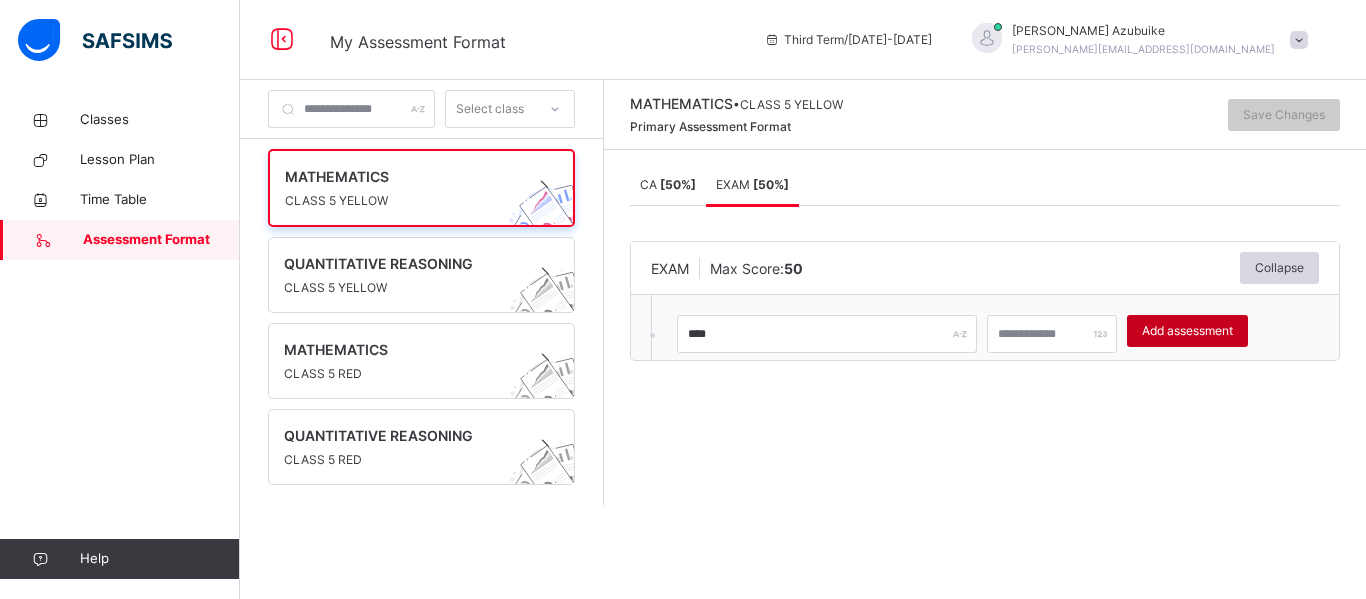 click on "Add assessment" at bounding box center (1187, 331) 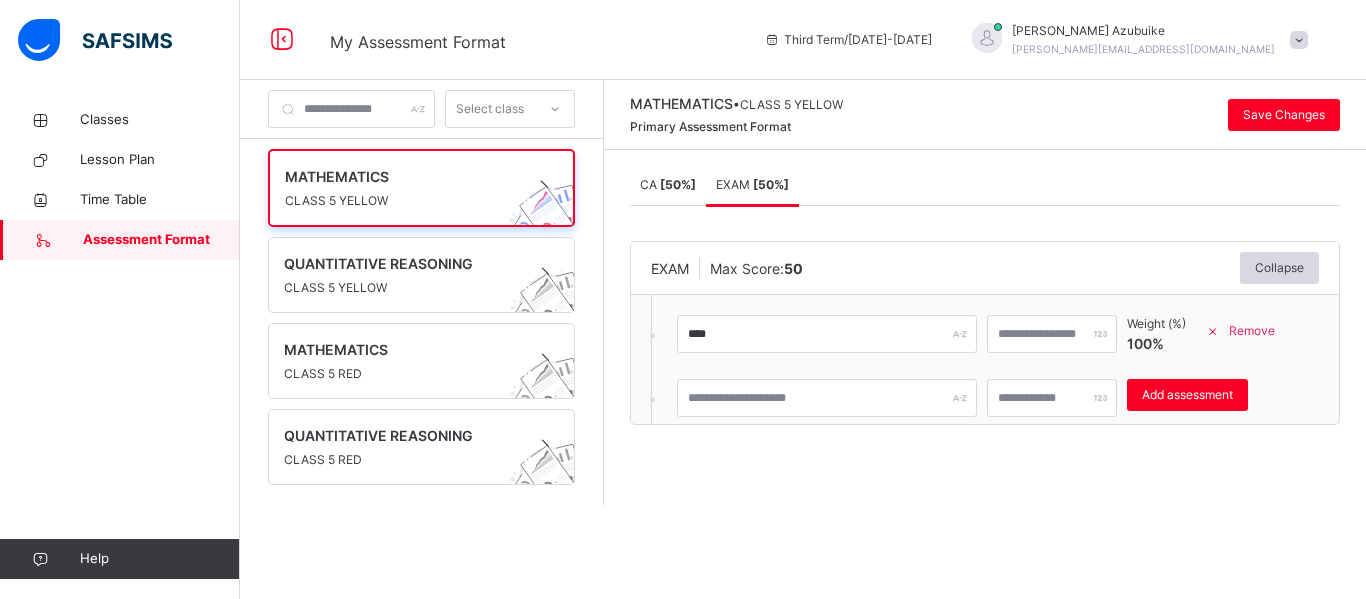 click on "MATHEMATICS   •   CLASS 5   YELLOW Primary Assessment Format Save Changes CA   [ 50 %] EXAM    [ 50 %] CA   [ 50 %] EXAM    [ 50 %] CA TEST 1 Max Score:  10 Collapse Add assessment × Deleting Sub-assessment Note:  that this sub-assessment has scores in it.  Deleting  this sub-assessment will also  delete  the  scores  associated with it. Are you sure you want to continue? Cancel Yes, Delete sub-assessment. CA TEST 2 Max Score:  10 Collapse Add assessment × Deleting Sub-assessment Note:  that this sub-assessment has scores in it.  Deleting  this sub-assessment will also  delete  the  scores  associated with it. Are you sure you want to continue? Cancel Yes, Delete sub-assessment. CA TEST 3 Max Score:  10 Collapse Add assessment × Deleting Sub-assessment Note:  that this sub-assessment has scores in it.  Deleting  this sub-assessment will also  delete  the  scores  associated with it. Are you sure you want to continue? Cancel Yes, Delete sub-assessment. CA TEST 4 Max Score:  10 Collapse Add assessment" at bounding box center [985, 292] 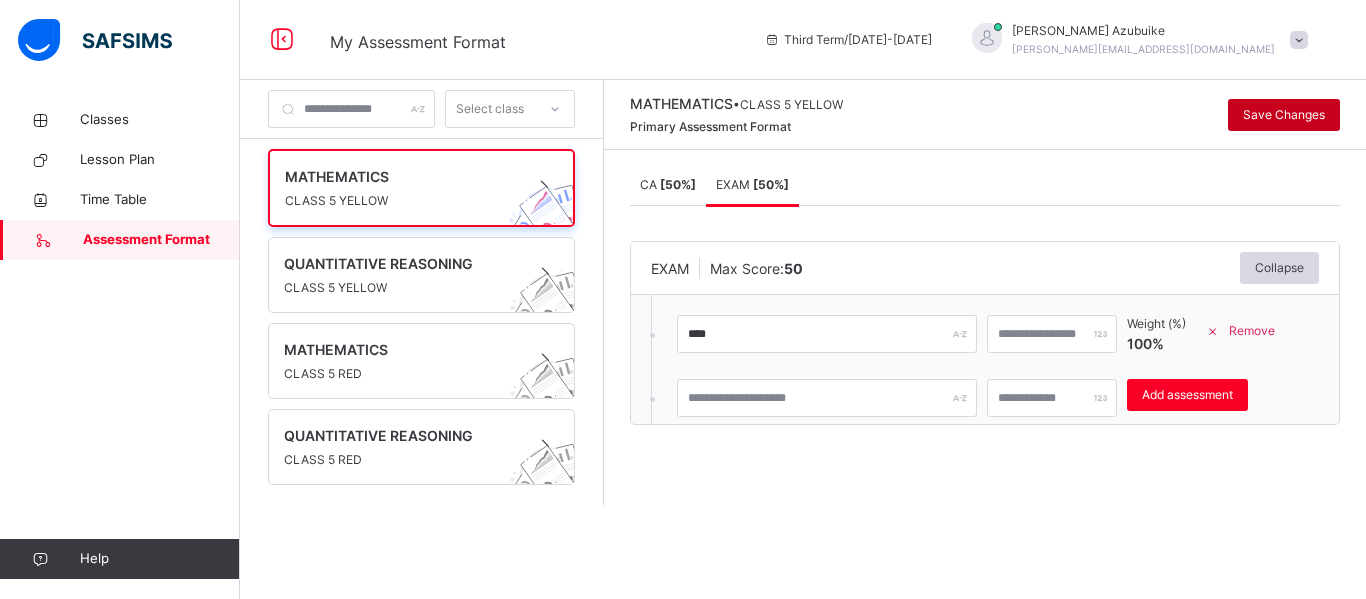 click on "Save Changes" at bounding box center (1284, 115) 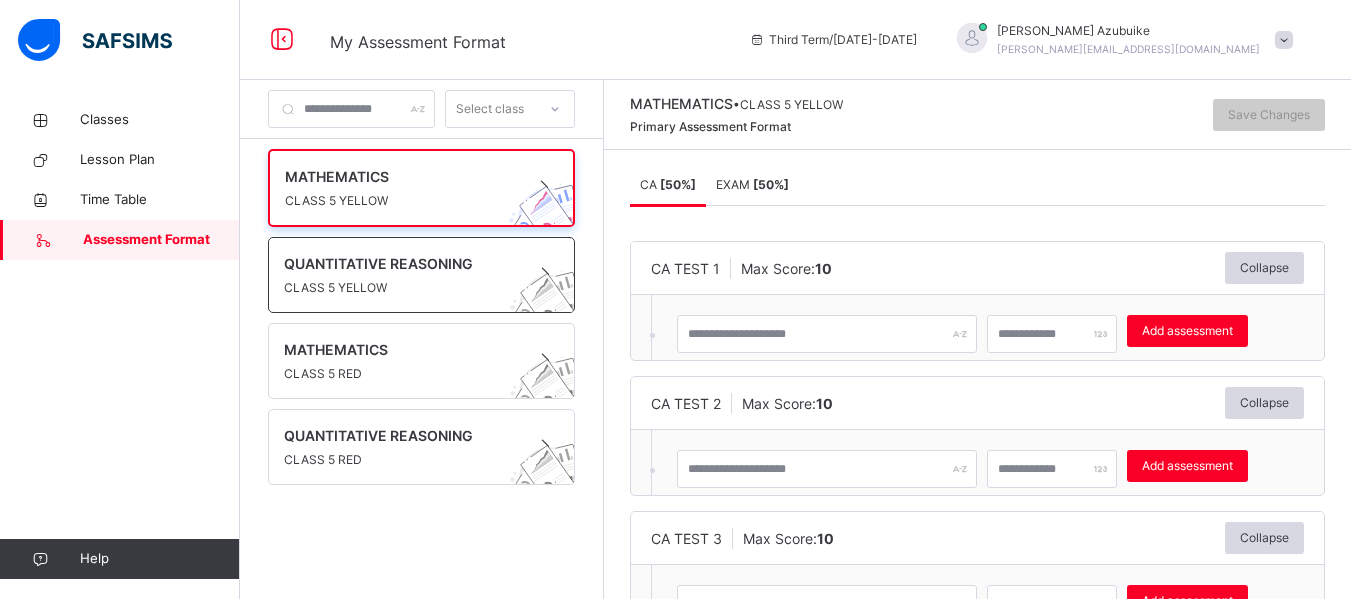 click on "CLASS 5 YELLOW" at bounding box center (402, 288) 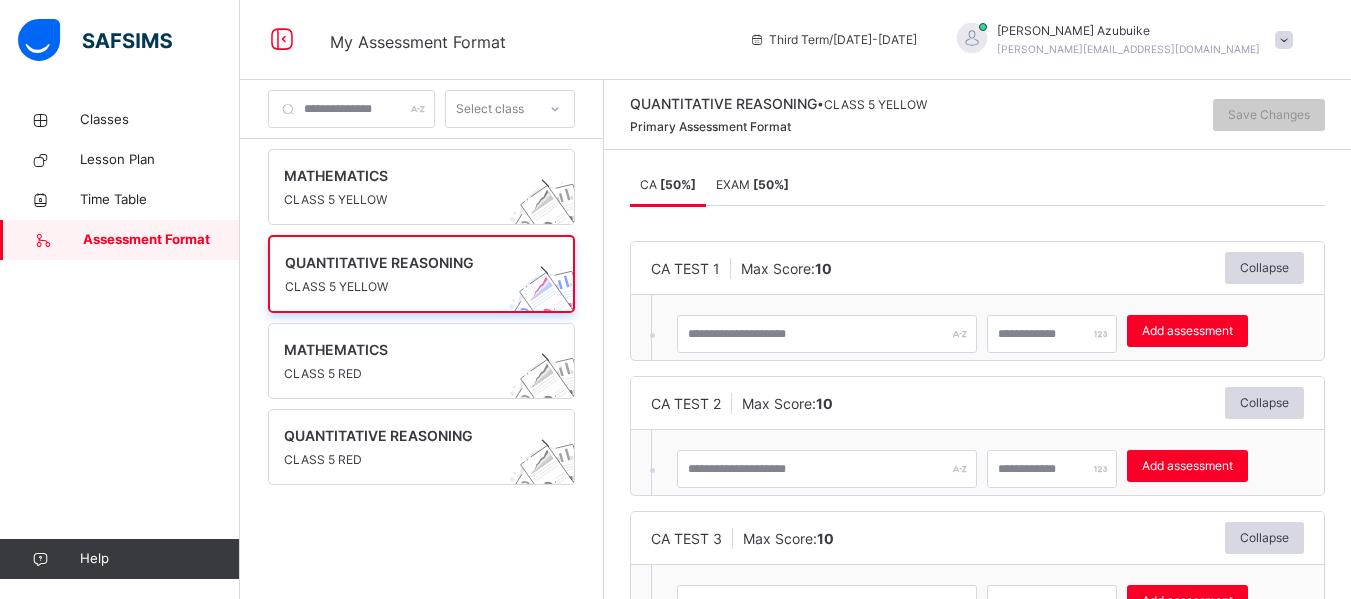 click on "CA   [ 50 %] EXAM    [ 50 %] CA   [ 50 %] EXAM    [ 50 %] CA TEST 1 Max Score:  10 Collapse Add assessment × Deleting Sub-assessment Note:  that this sub-assessment has scores in it.  Deleting  this sub-assessment will also  delete  the  scores  associated with it. Are you sure you want to continue? Cancel Yes, Delete sub-assessment. CA TEST 2 Max Score:  10 Collapse Add assessment × Deleting Sub-assessment Note:  that this sub-assessment has scores in it.  Deleting  this sub-assessment will also  delete  the  scores  associated with it. Are you sure you want to continue? Cancel Yes, Delete sub-assessment. CA TEST 3 Max Score:  10 Collapse Add assessment × Deleting Sub-assessment Note:  that this sub-assessment has scores in it.  Deleting  this sub-assessment will also  delete  the  scores  associated with it. Are you sure you want to continue? Cancel Yes, Delete sub-assessment. CA TEST 4 Max Score:  10 Collapse Add assessment × Deleting Sub-assessment Note:  that this sub-assessment has scores in it.  10" at bounding box center (977, 378) 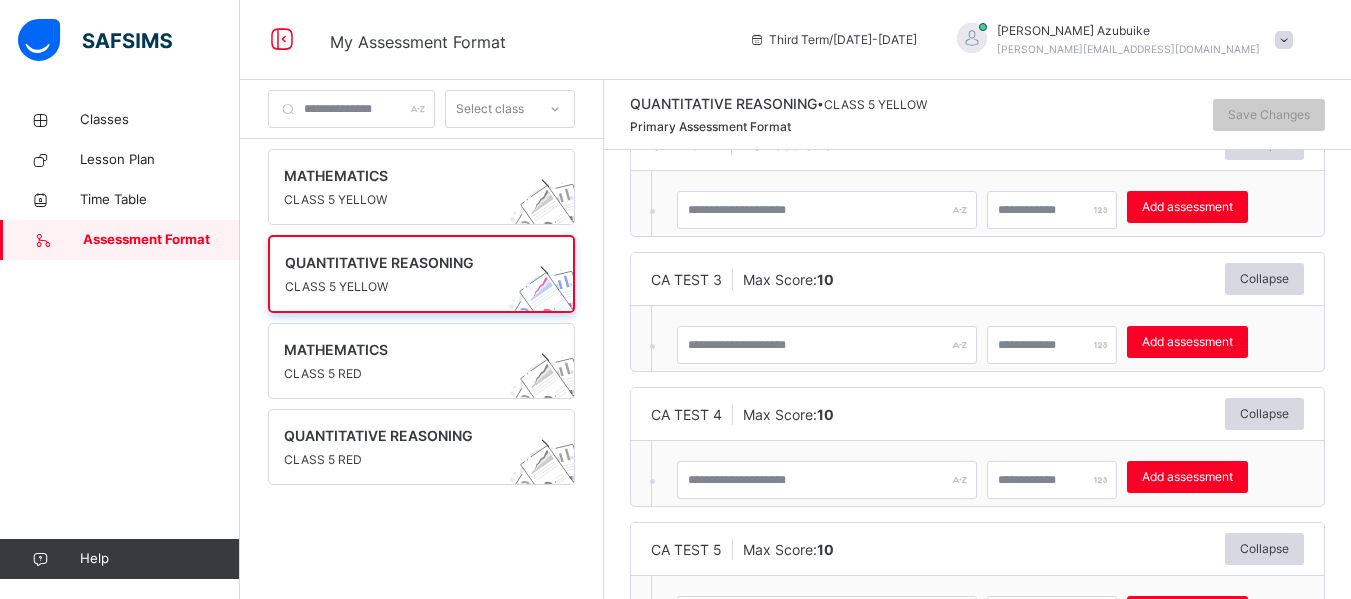 scroll, scrollTop: 345, scrollLeft: 0, axis: vertical 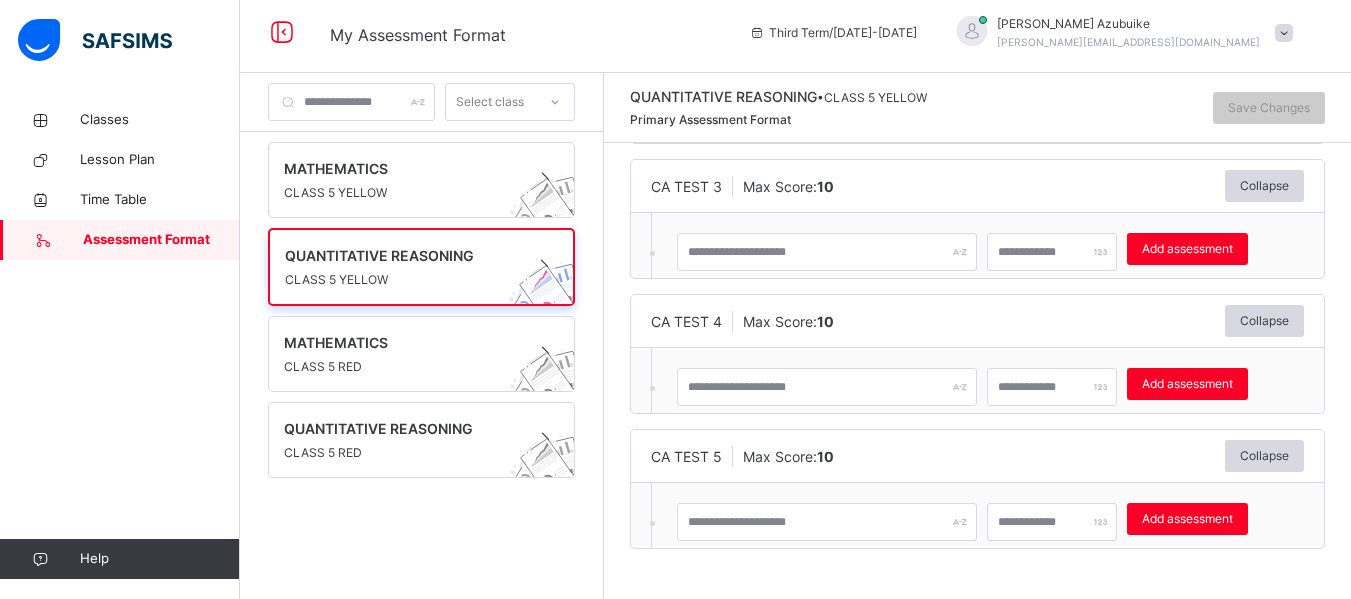 click on "Max Score:  10" at bounding box center (788, 186) 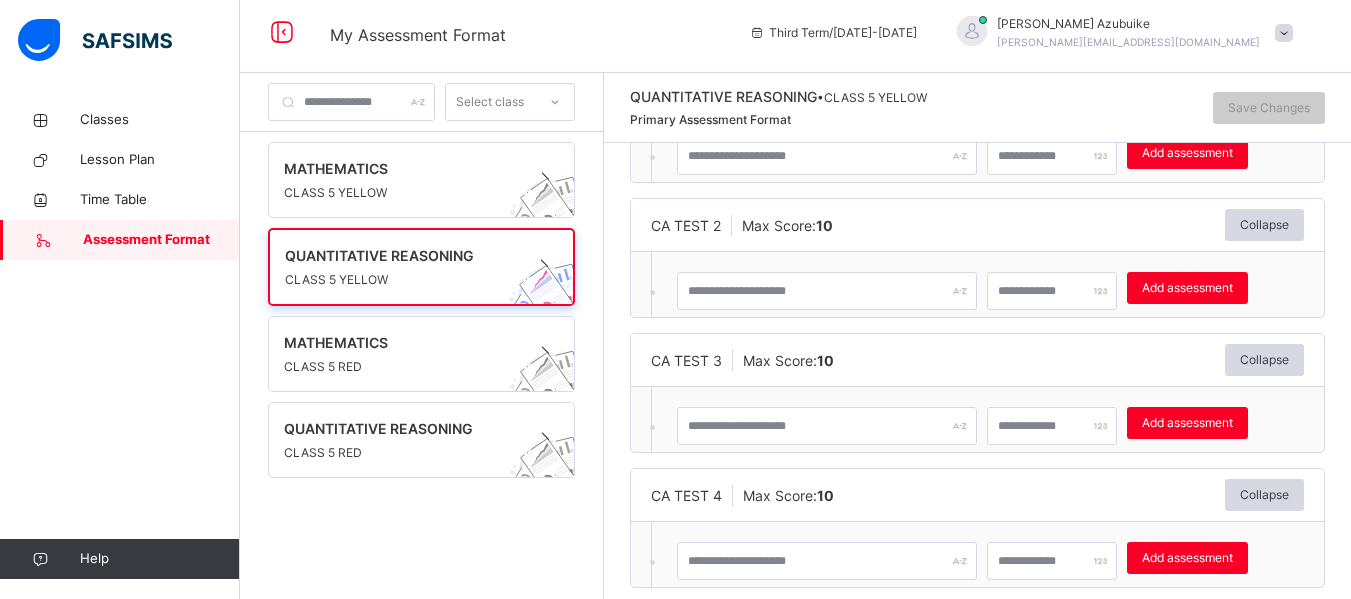 scroll, scrollTop: 19, scrollLeft: 0, axis: vertical 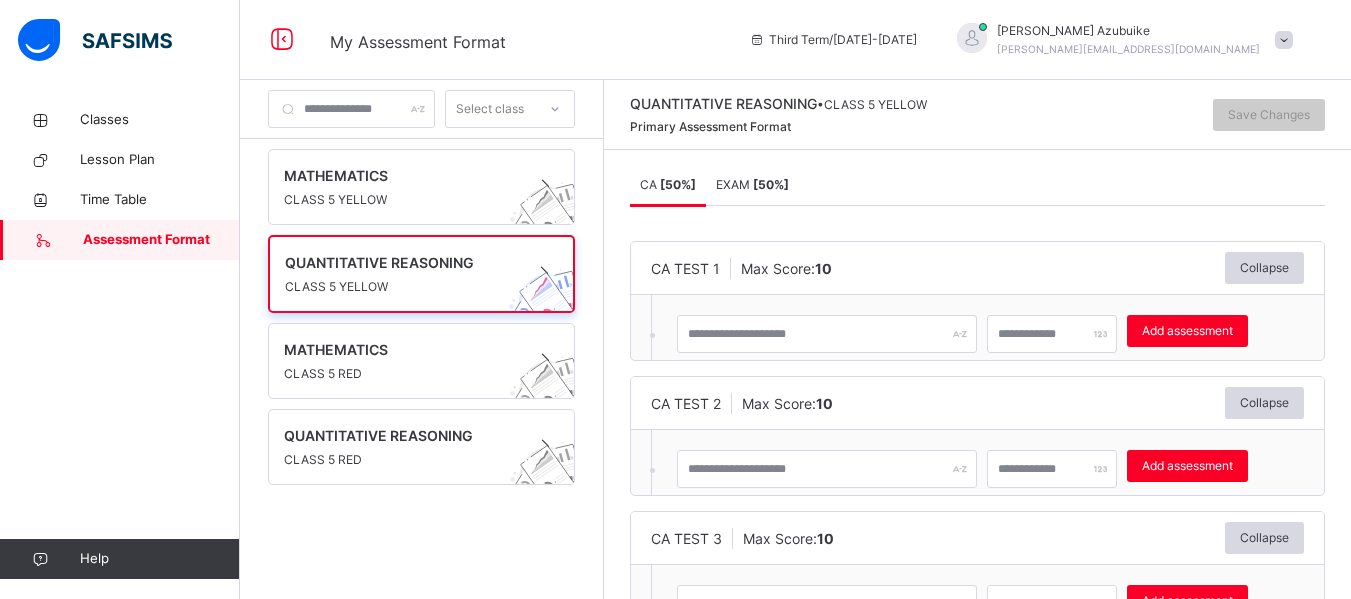 click on "EXAM    [ 50 %]" at bounding box center [752, 184] 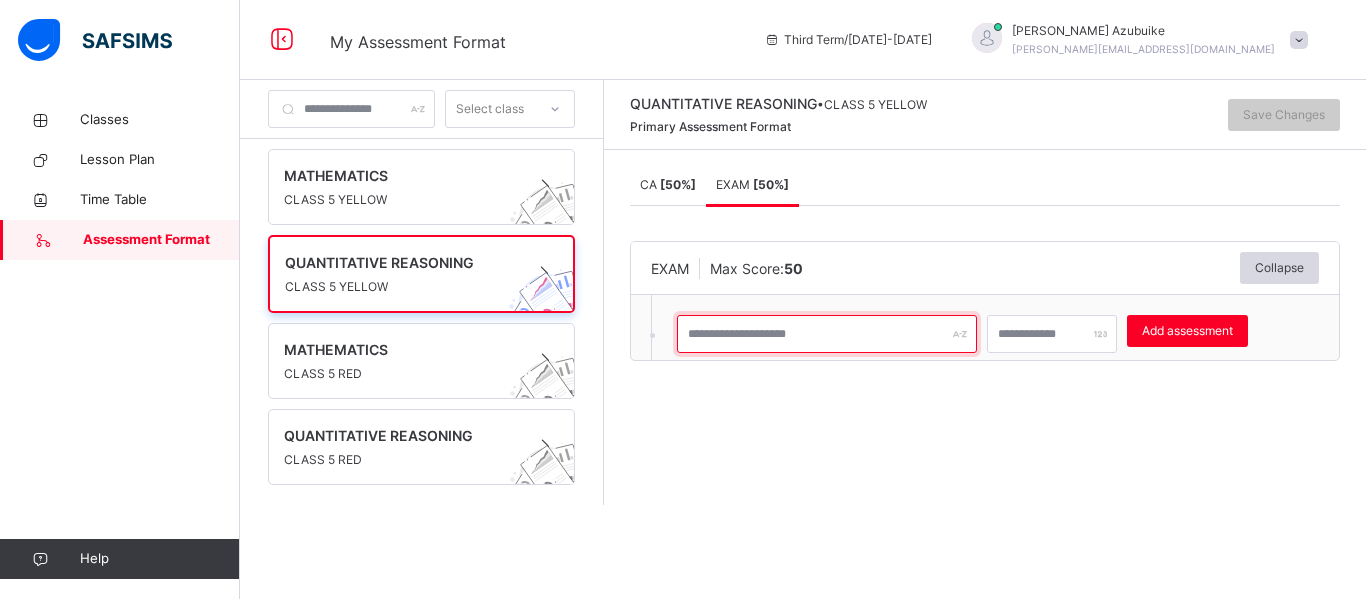 click at bounding box center (827, 334) 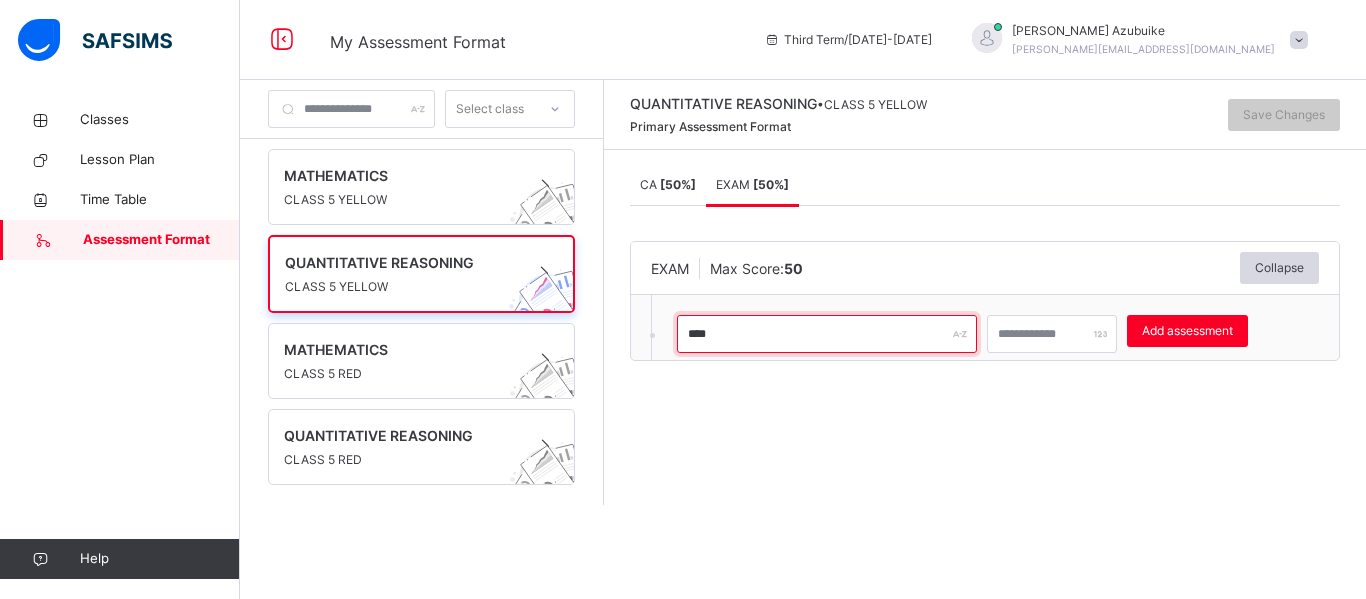 type on "****" 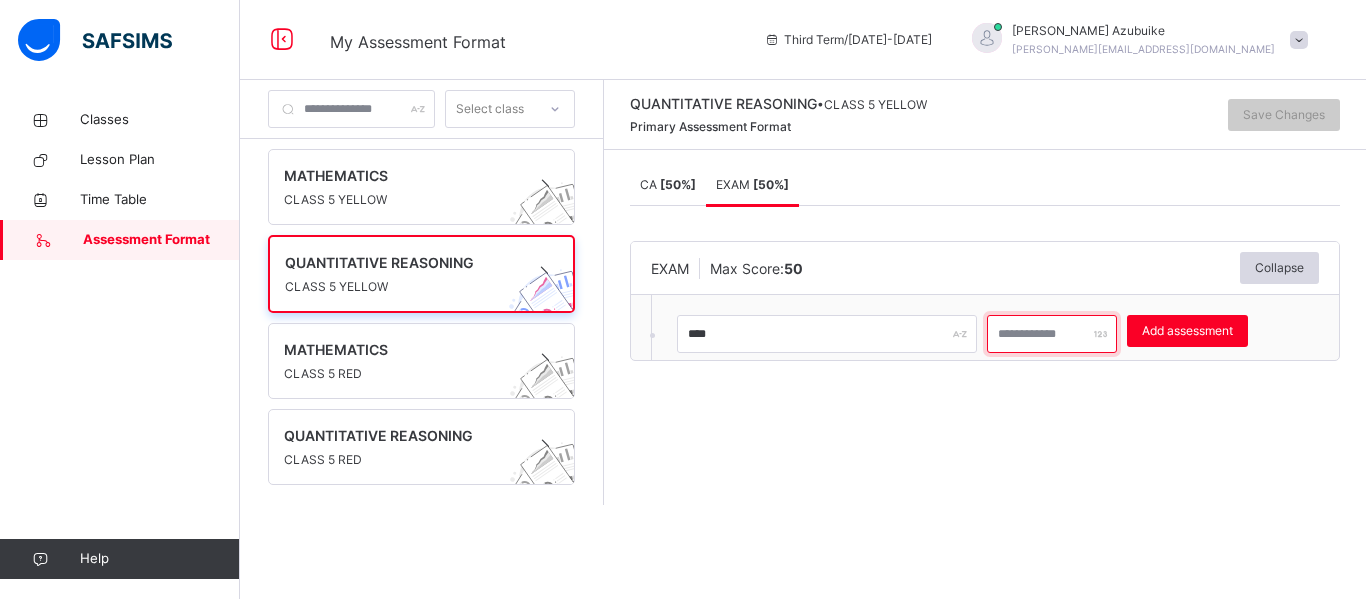 click at bounding box center (1052, 334) 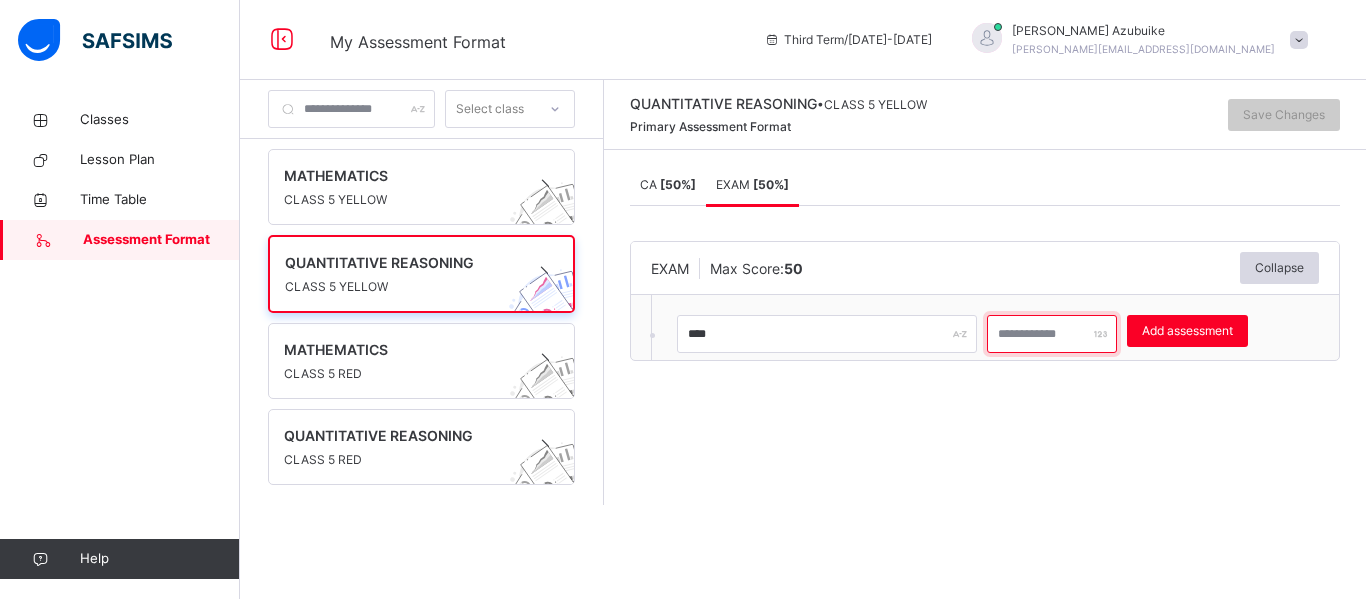 type on "**" 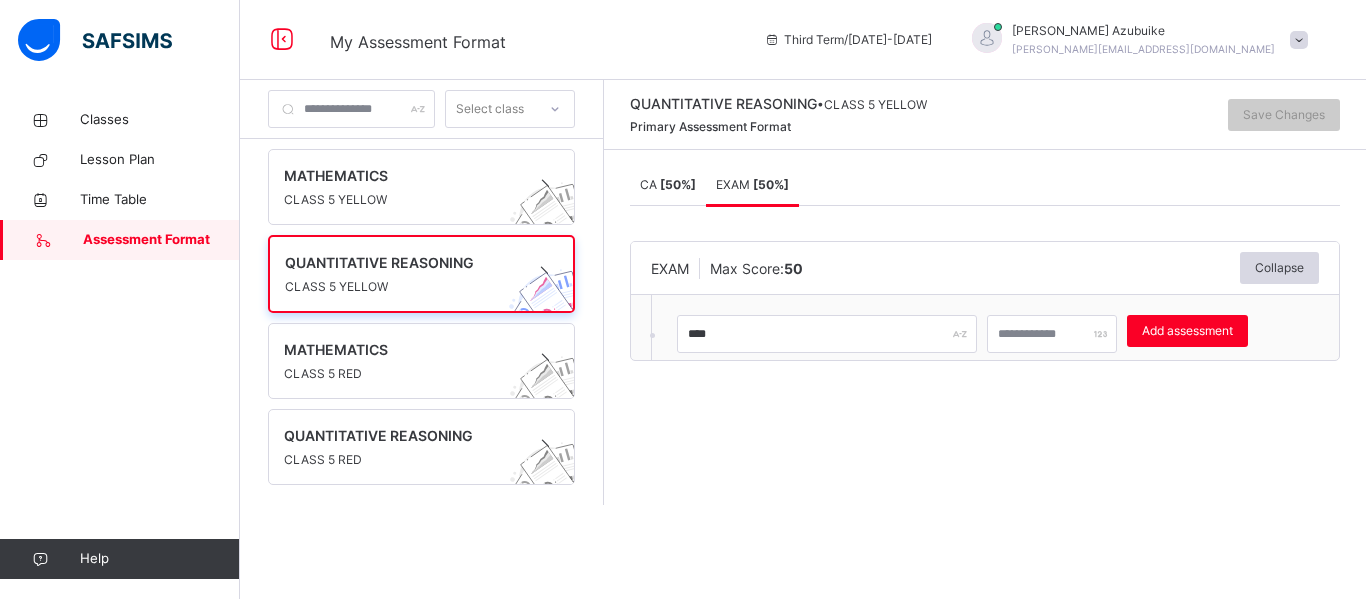 click on "QUANTITATIVE REASONING   •   CLASS 5   YELLOW Primary Assessment Format Save Changes CA   [ 50 %] EXAM    [ 50 %] CA   [ 50 %] EXAM    [ 50 %] CA TEST 1 Max Score:  10 Collapse Add assessment × Deleting Sub-assessment Note:  that this sub-assessment has scores in it.  Deleting  this sub-assessment will also  delete  the  scores  associated with it. Are you sure you want to continue? Cancel Yes, Delete sub-assessment. CA TEST 2 Max Score:  10 Collapse Add assessment × Deleting Sub-assessment Note:  that this sub-assessment has scores in it.  Deleting  this sub-assessment will also  delete  the  scores  associated with it. Are you sure you want to continue? Cancel Yes, Delete sub-assessment. CA TEST 3 Max Score:  10 Collapse Add assessment × Deleting Sub-assessment Note:  that this sub-assessment has scores in it.  Deleting  this sub-assessment will also  delete  the  scores  associated with it. Are you sure you want to continue? Cancel Yes, Delete sub-assessment. CA TEST 4 Max Score:  10 Collapse ×" at bounding box center (985, 292) 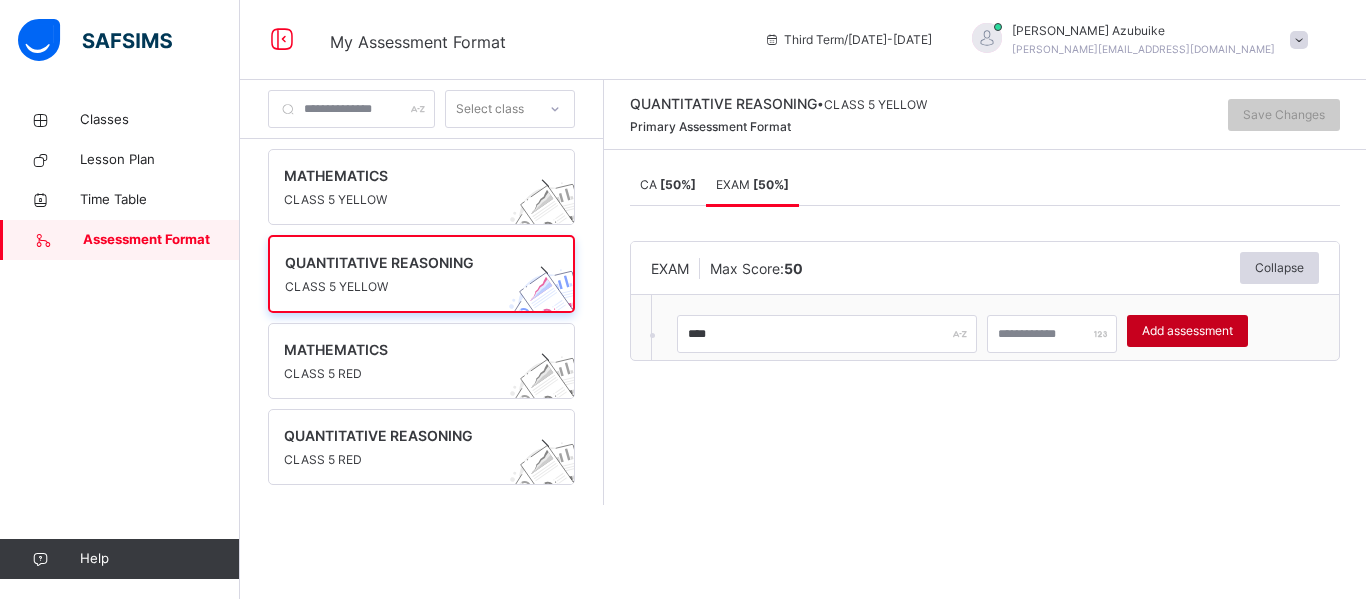 click on "Add assessment" at bounding box center (1187, 331) 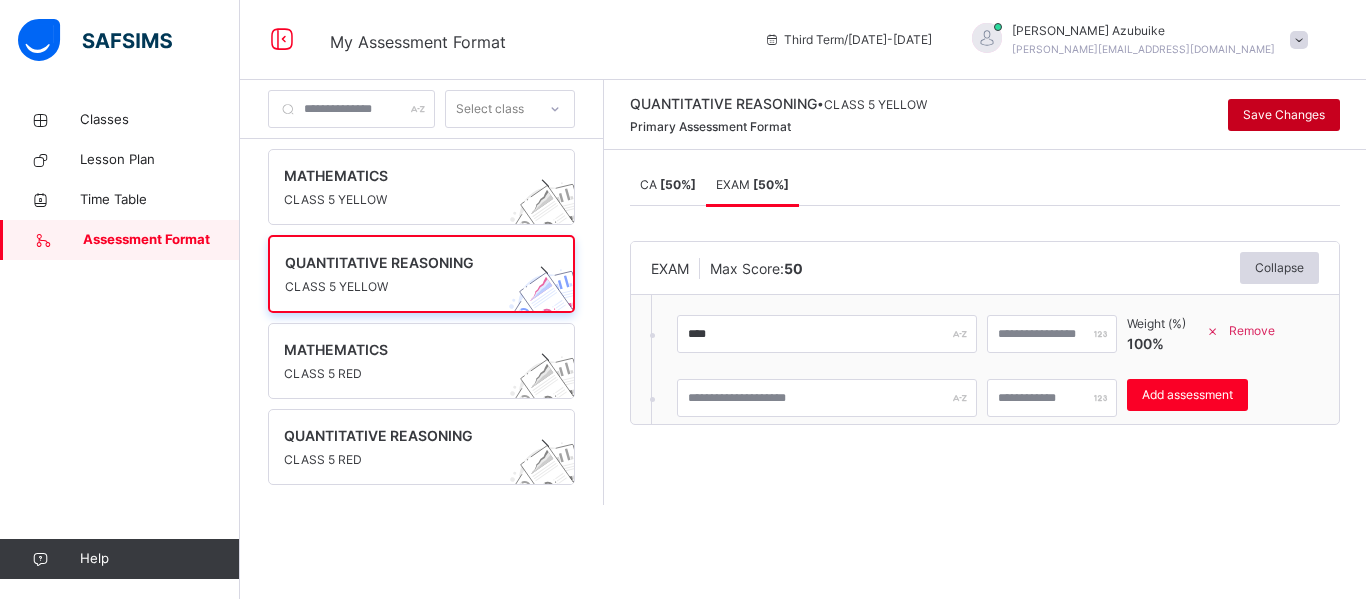 click on "Save Changes" at bounding box center (1284, 115) 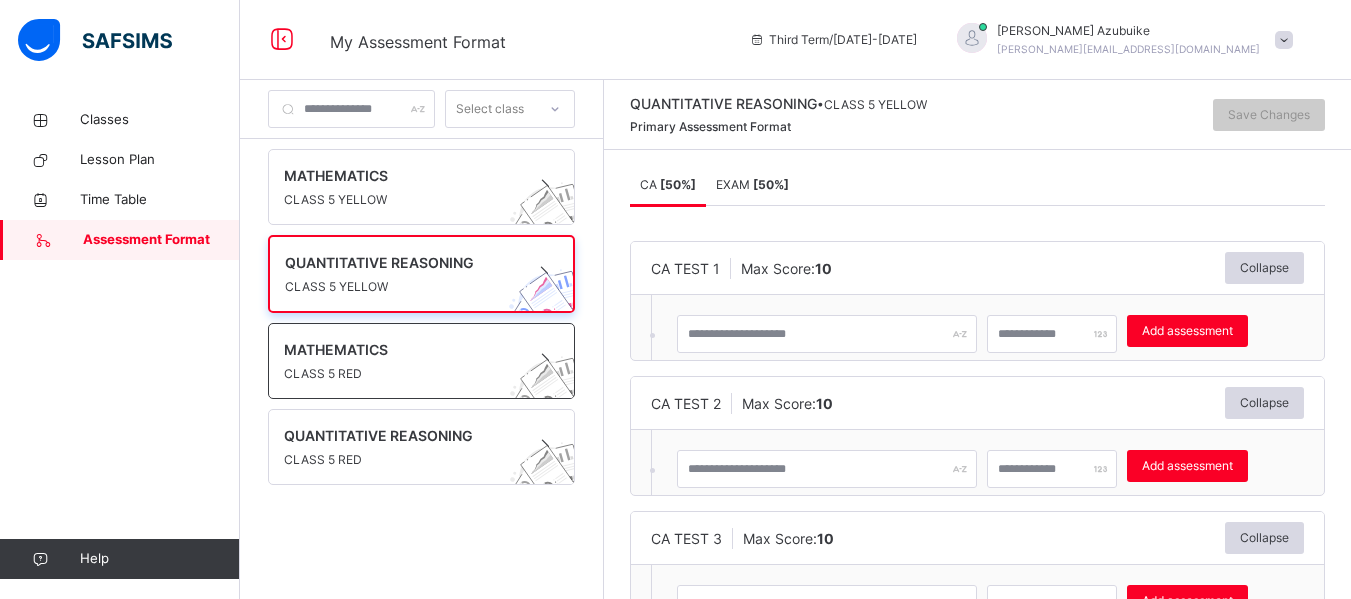 click on "CLASS 5 RED" at bounding box center [402, 374] 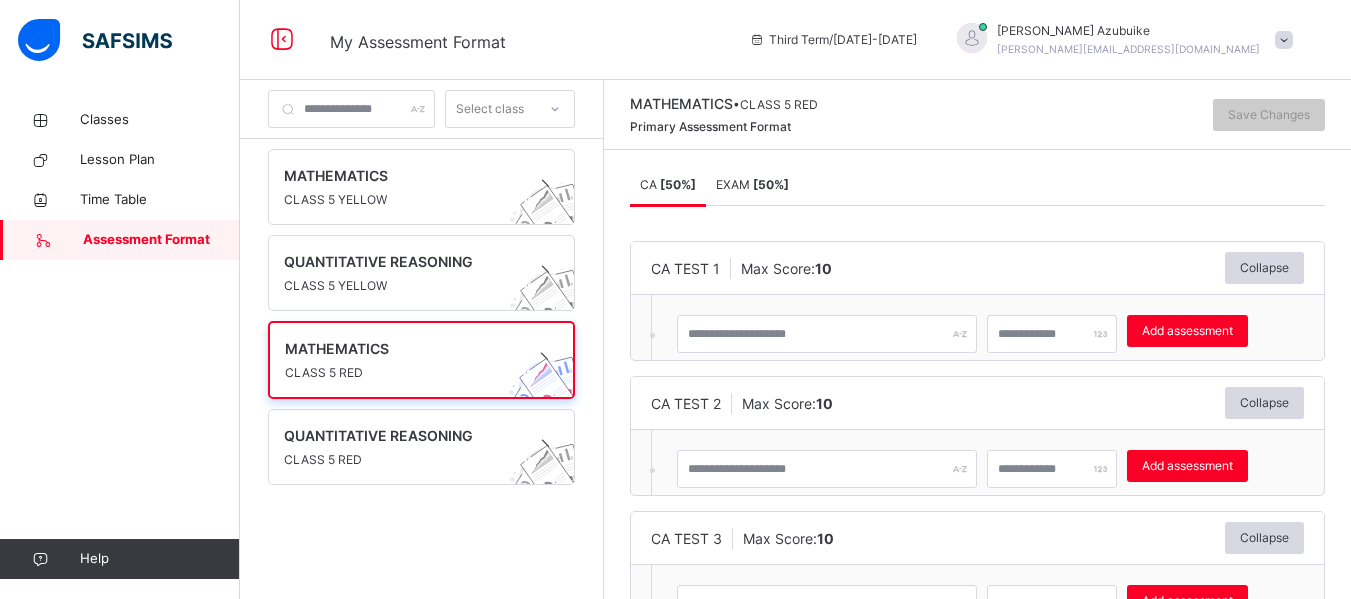 click on "[ 50 %]" at bounding box center [771, 184] 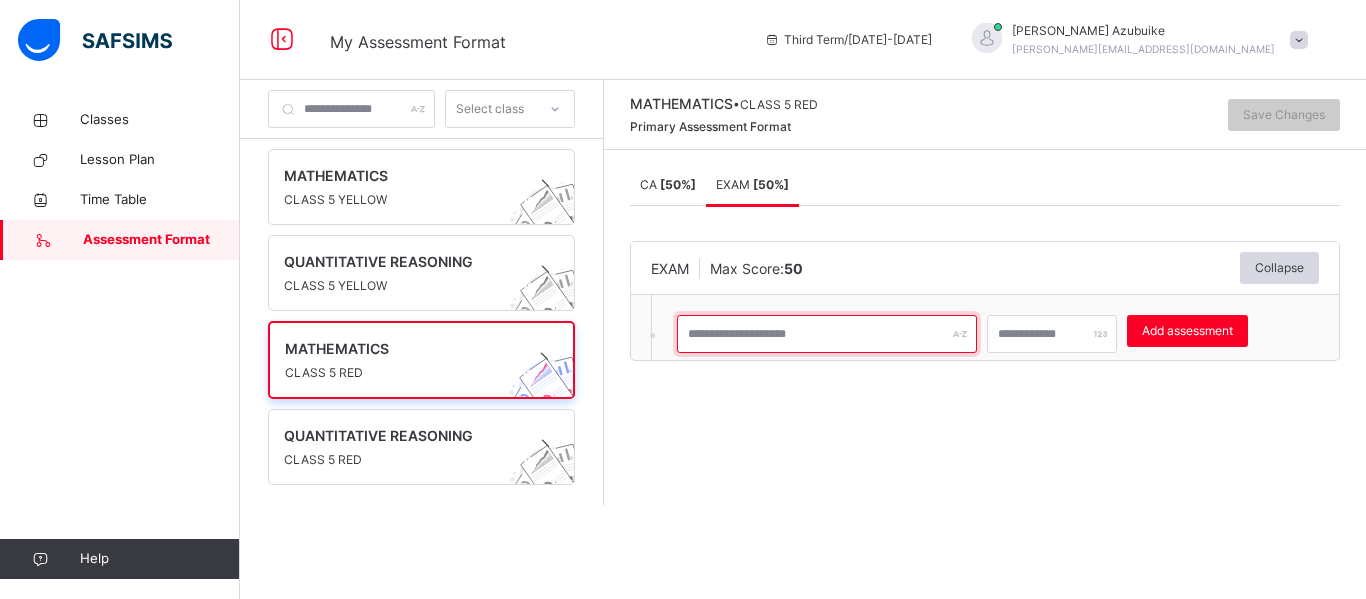 click at bounding box center [827, 334] 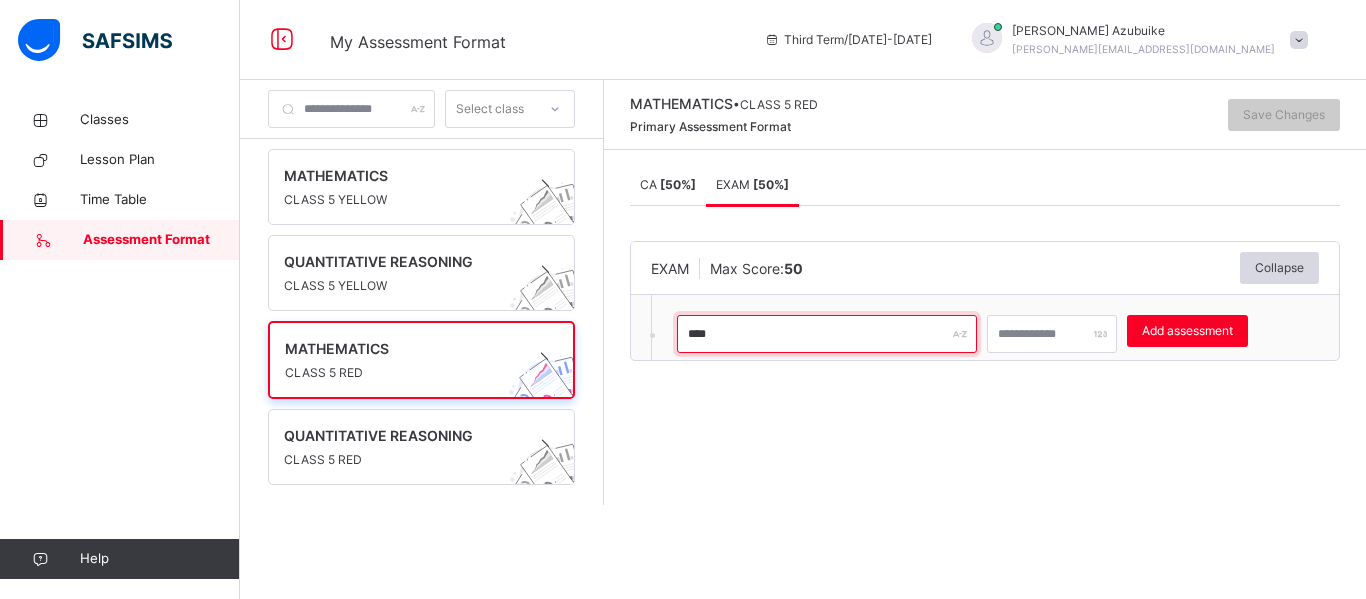 type on "****" 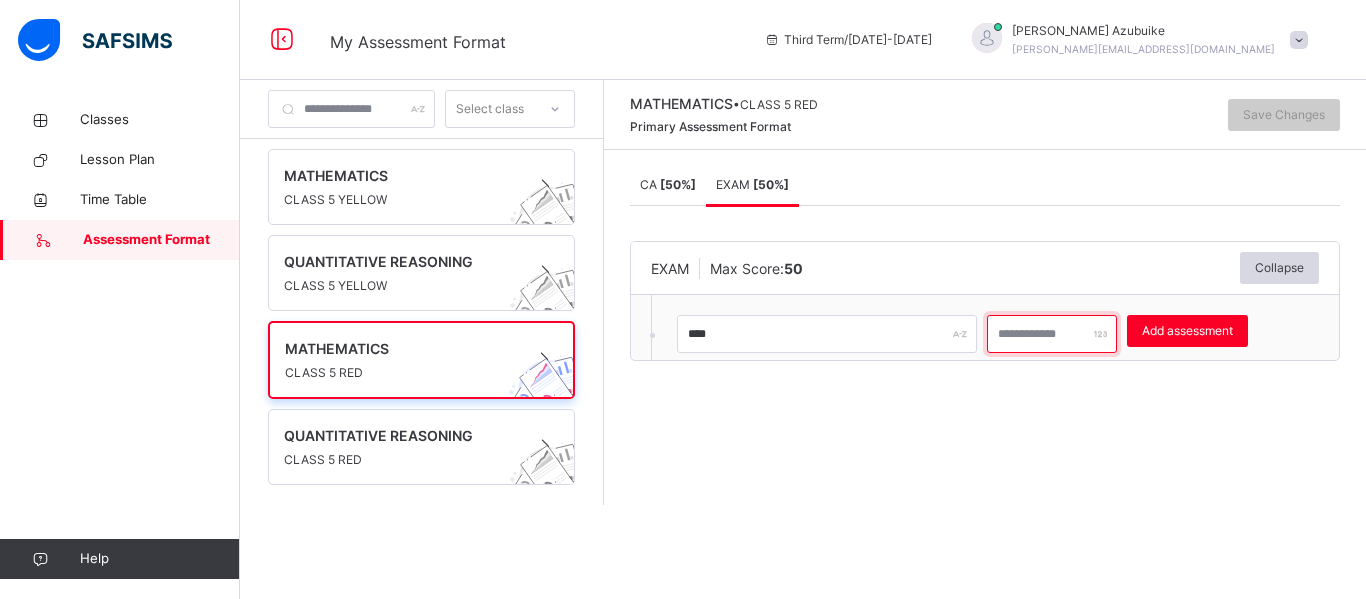 click at bounding box center [1052, 334] 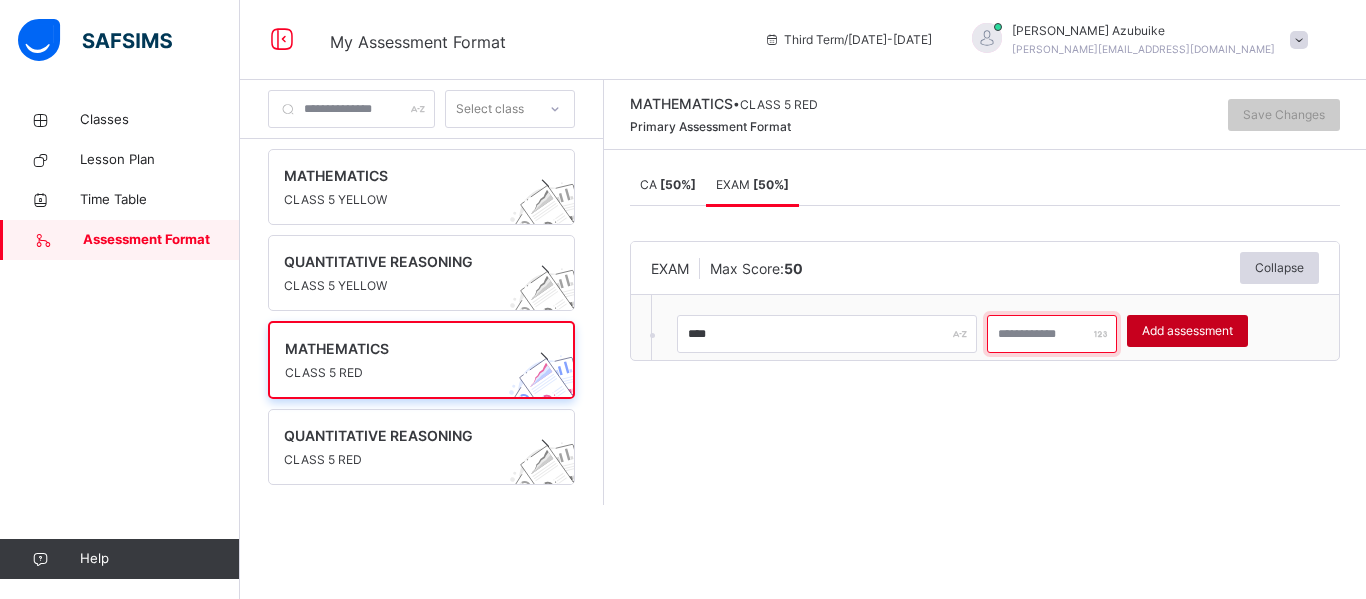 type on "**" 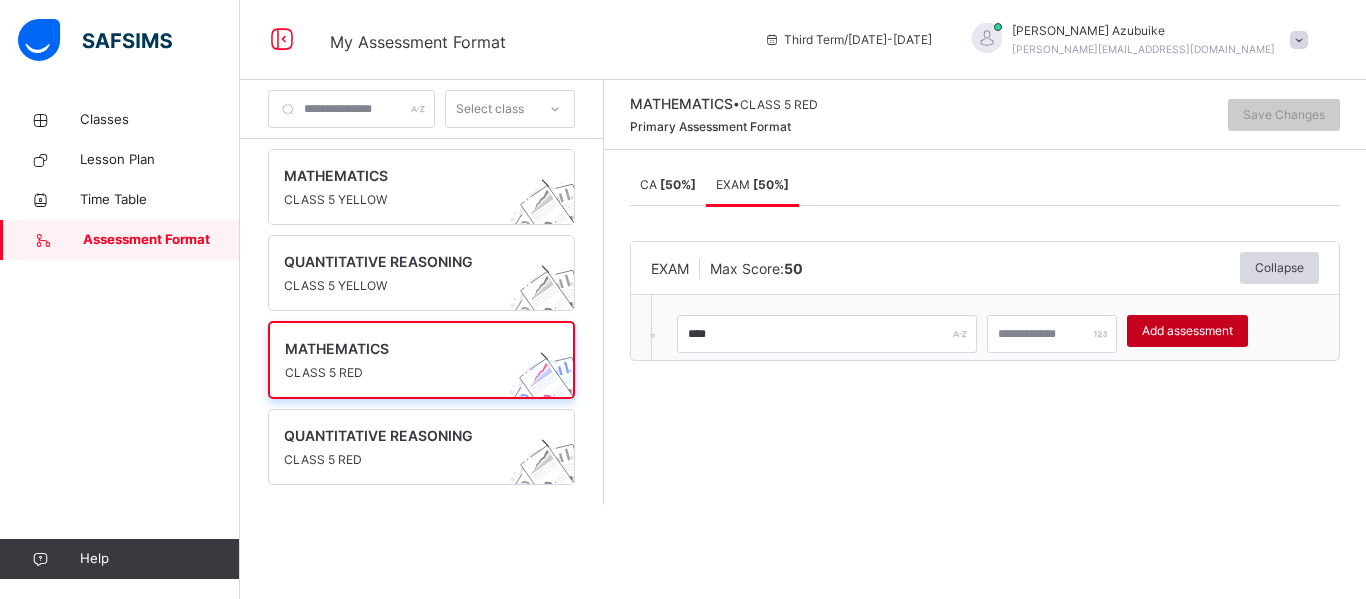 click on "Add assessment" at bounding box center (1187, 331) 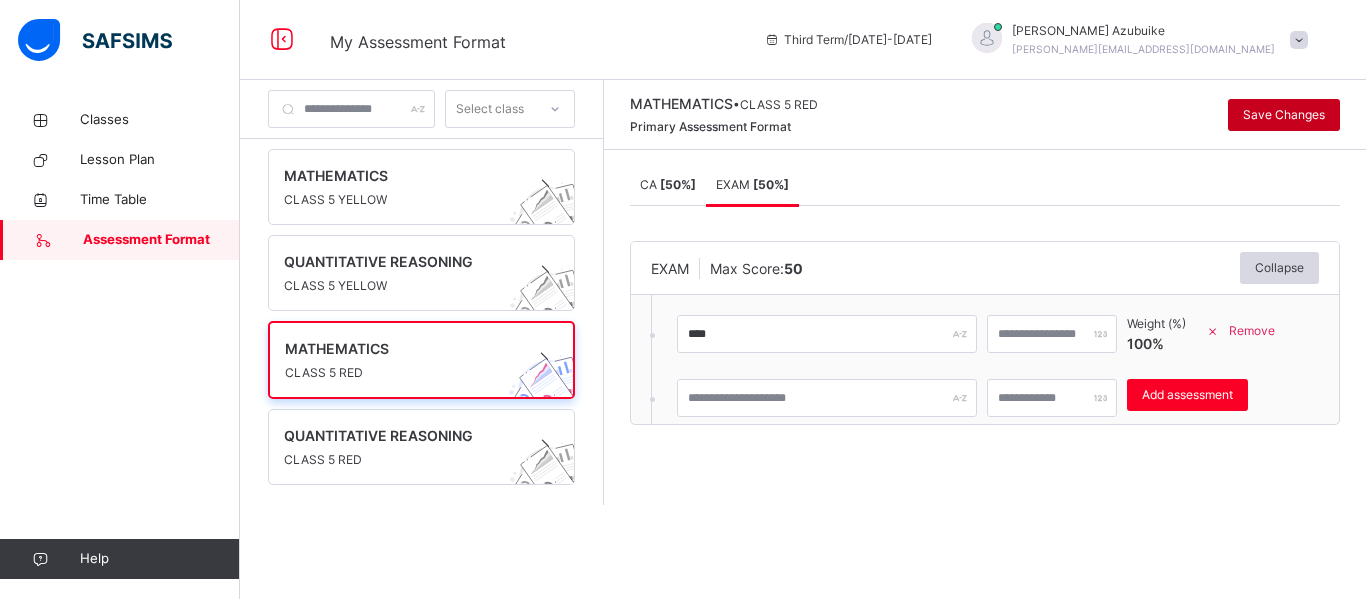 click on "Save Changes" at bounding box center (1284, 115) 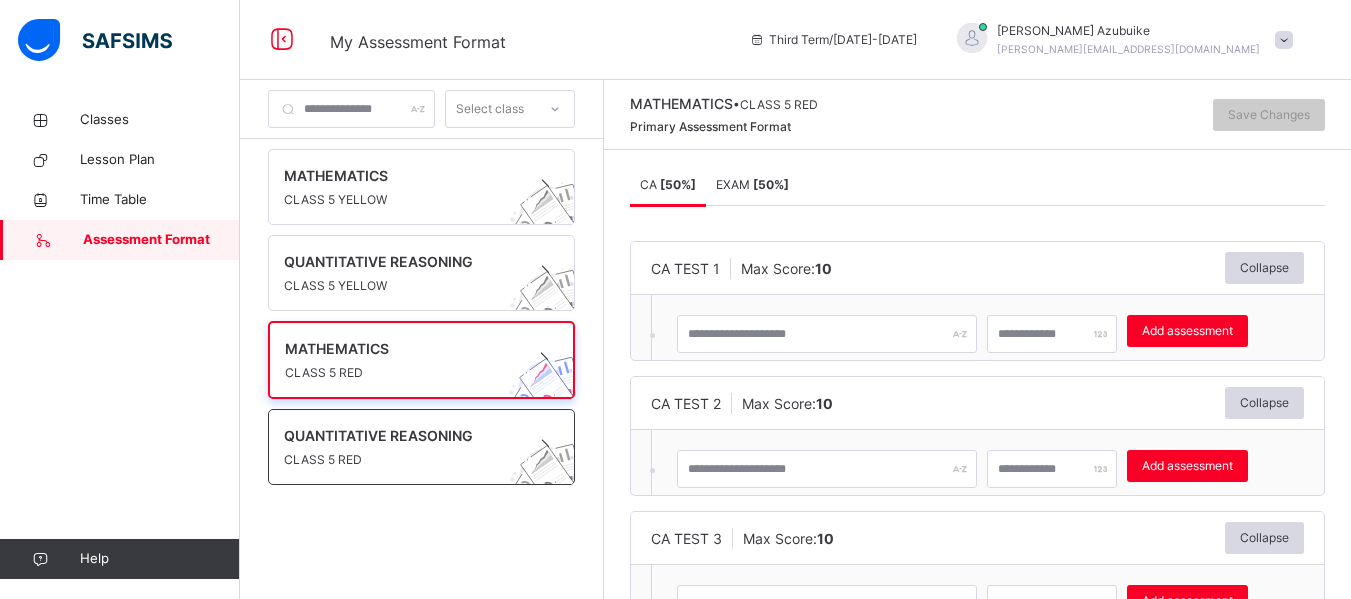 click on "QUANTITATIVE REASONING" at bounding box center [402, 435] 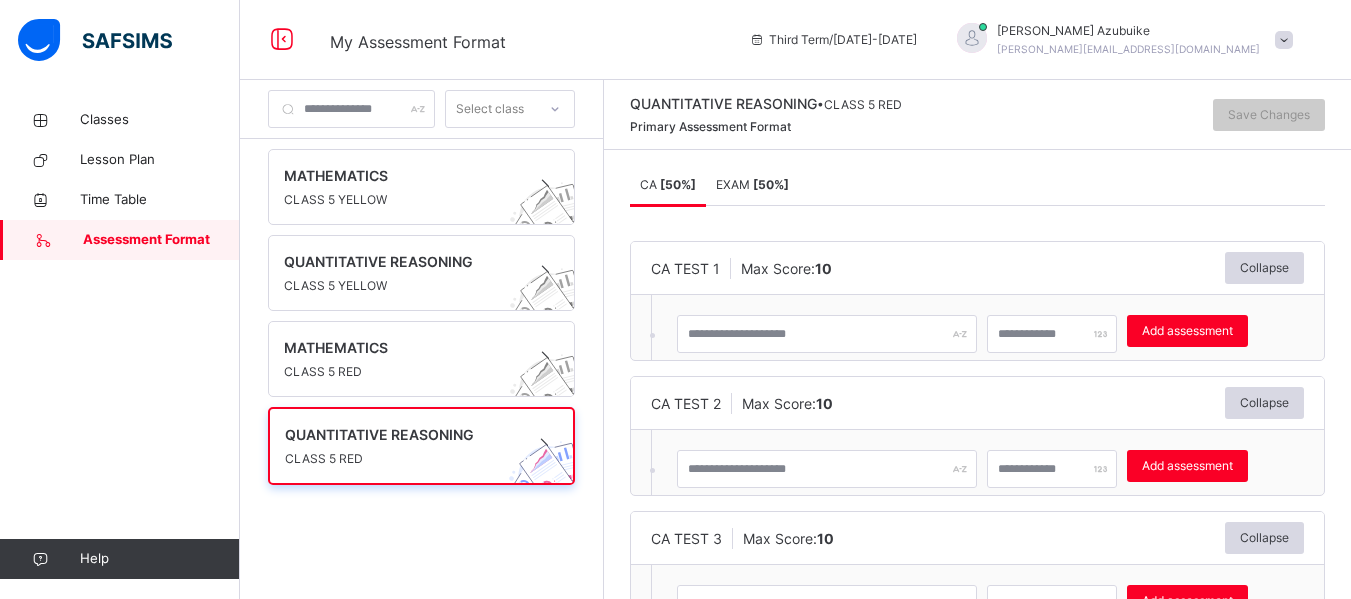 click on "[ 50 %]" at bounding box center (771, 184) 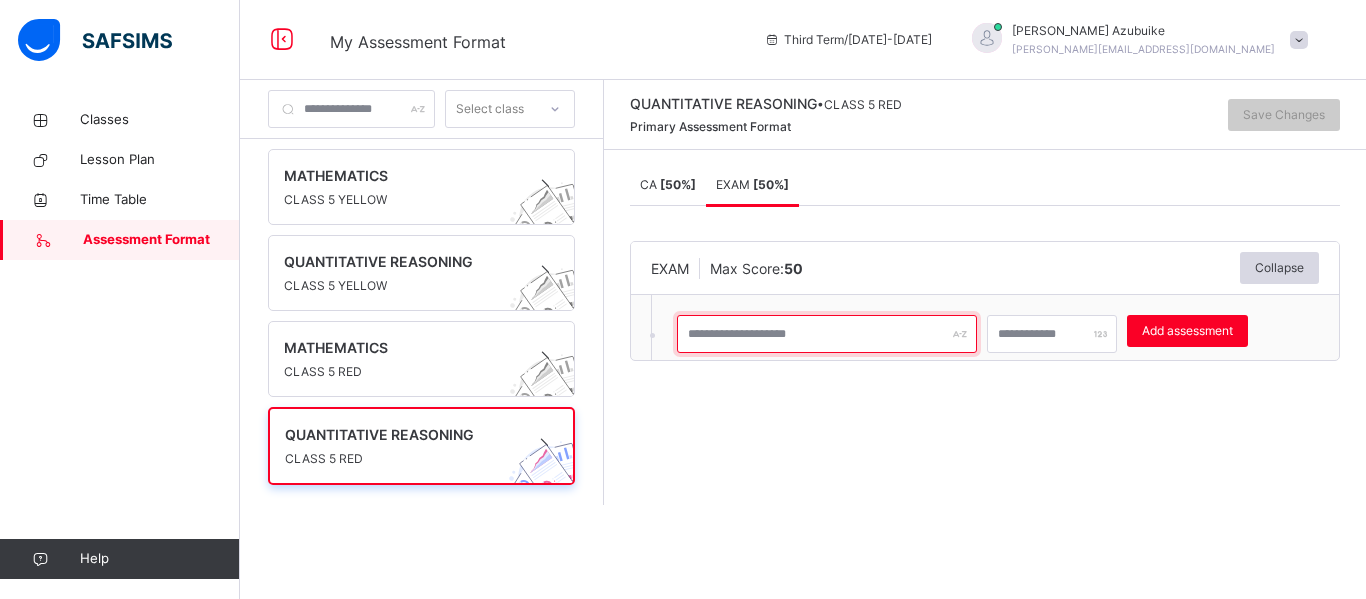 click at bounding box center [827, 334] 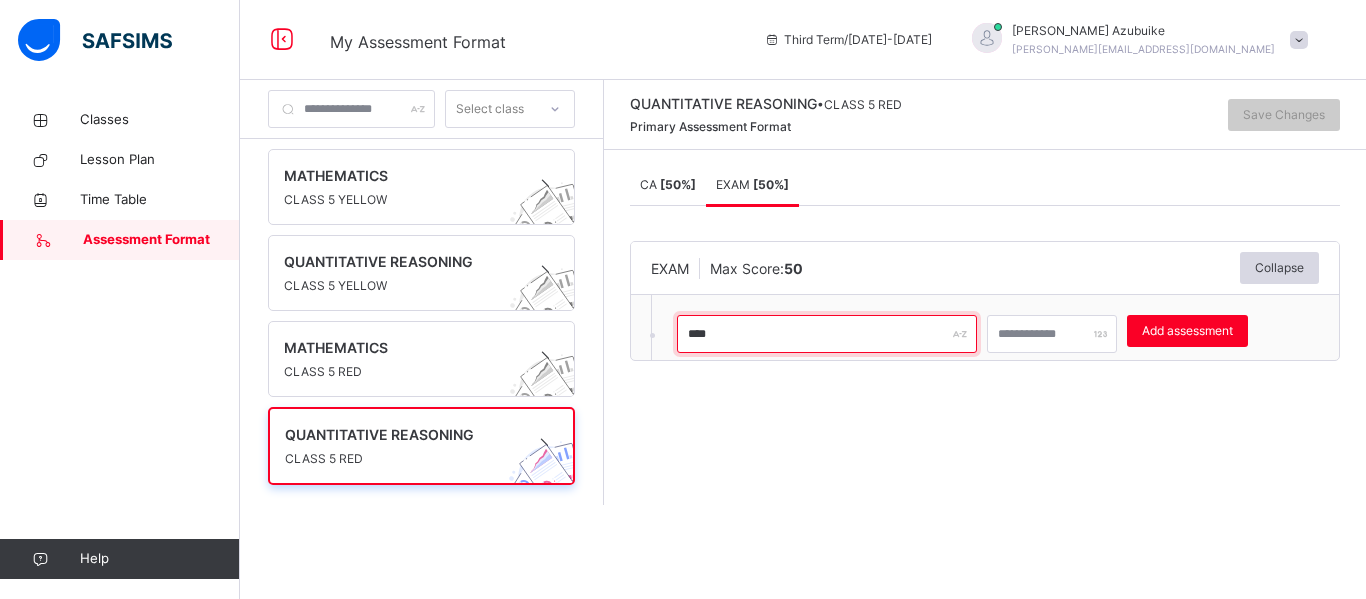 type on "****" 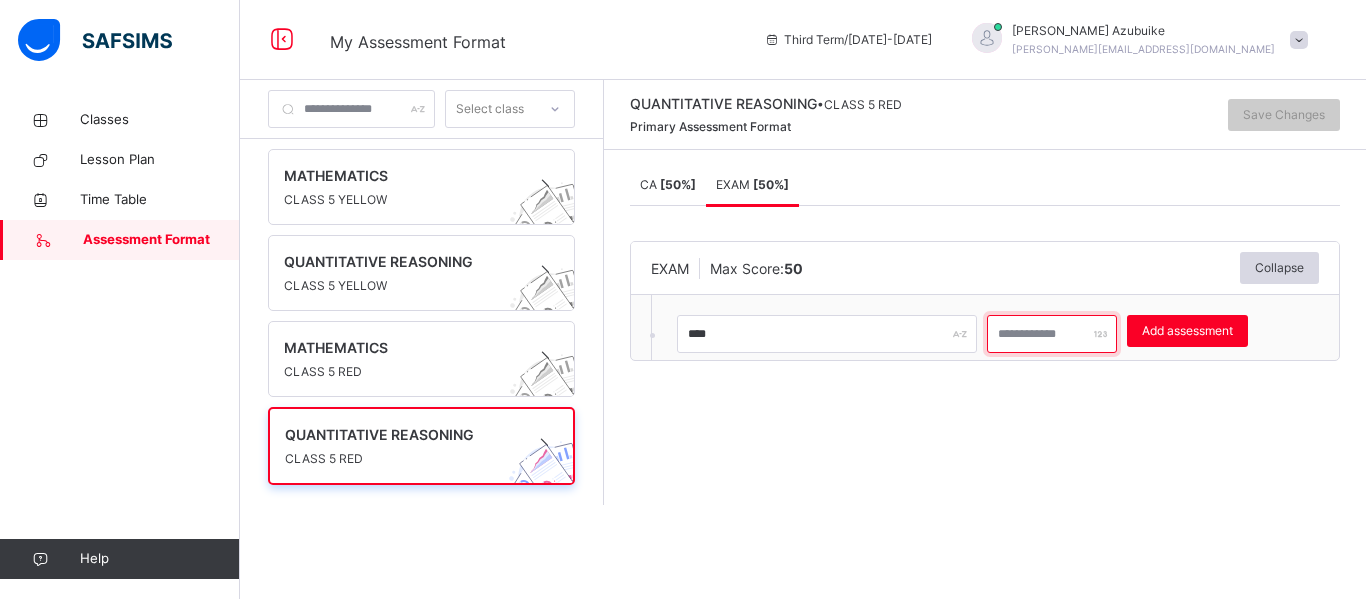 click at bounding box center [1052, 334] 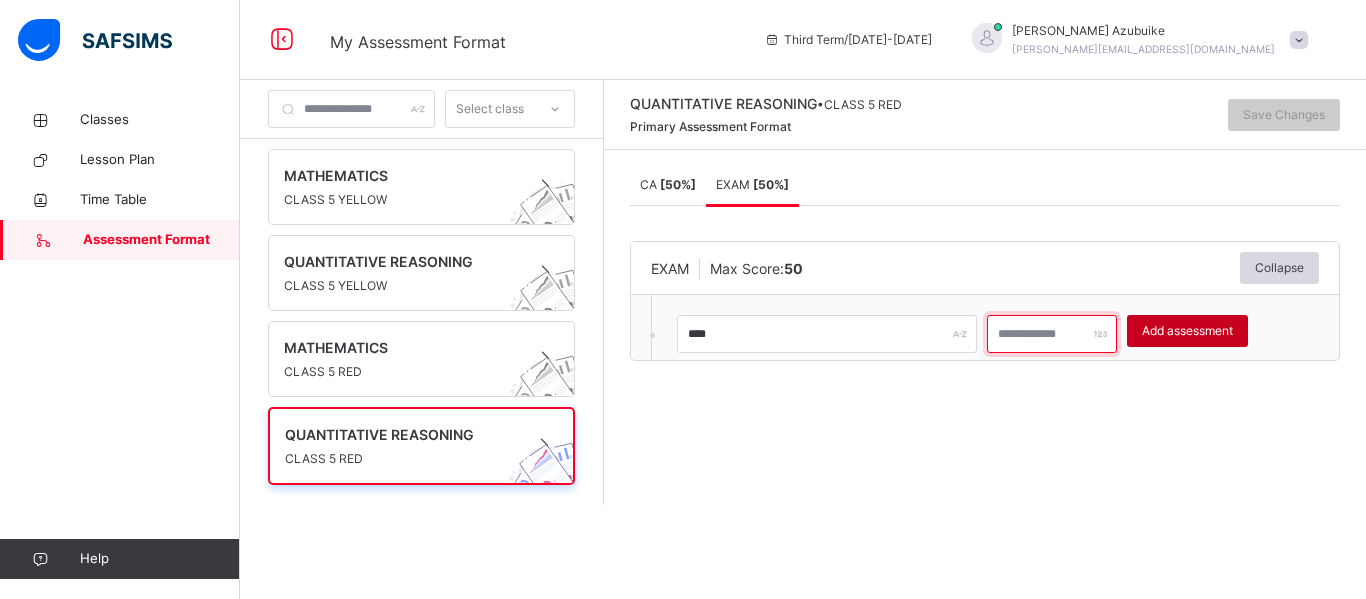 type on "**" 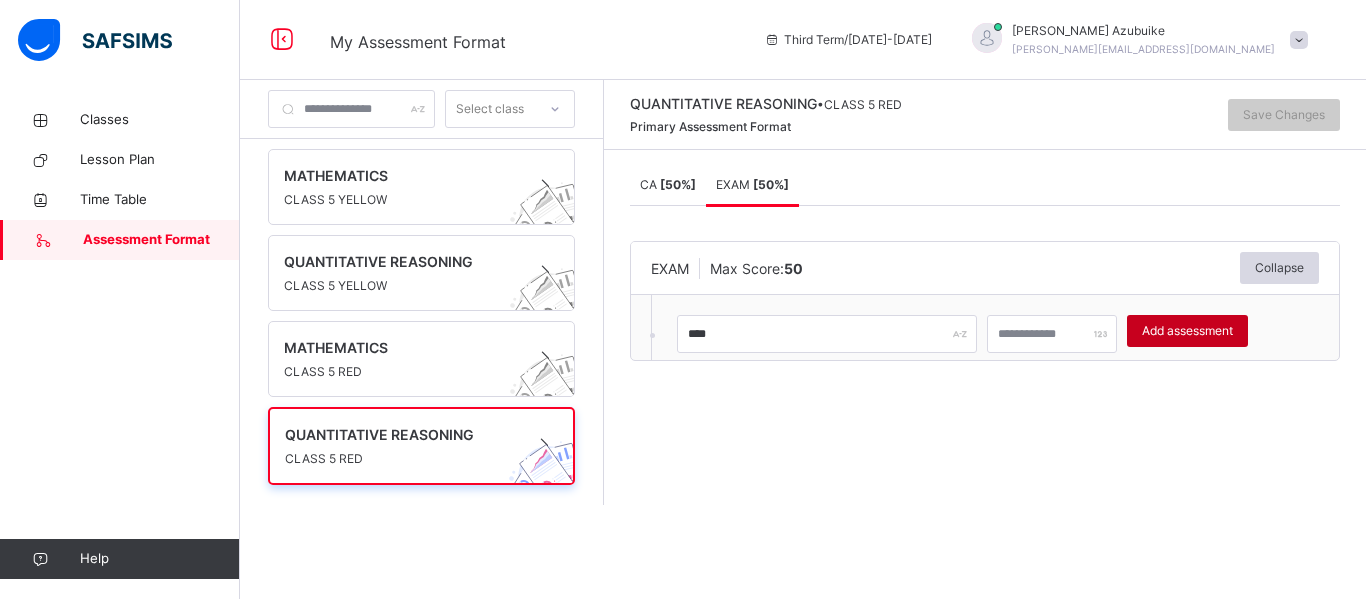 click on "Add assessment" at bounding box center [1187, 331] 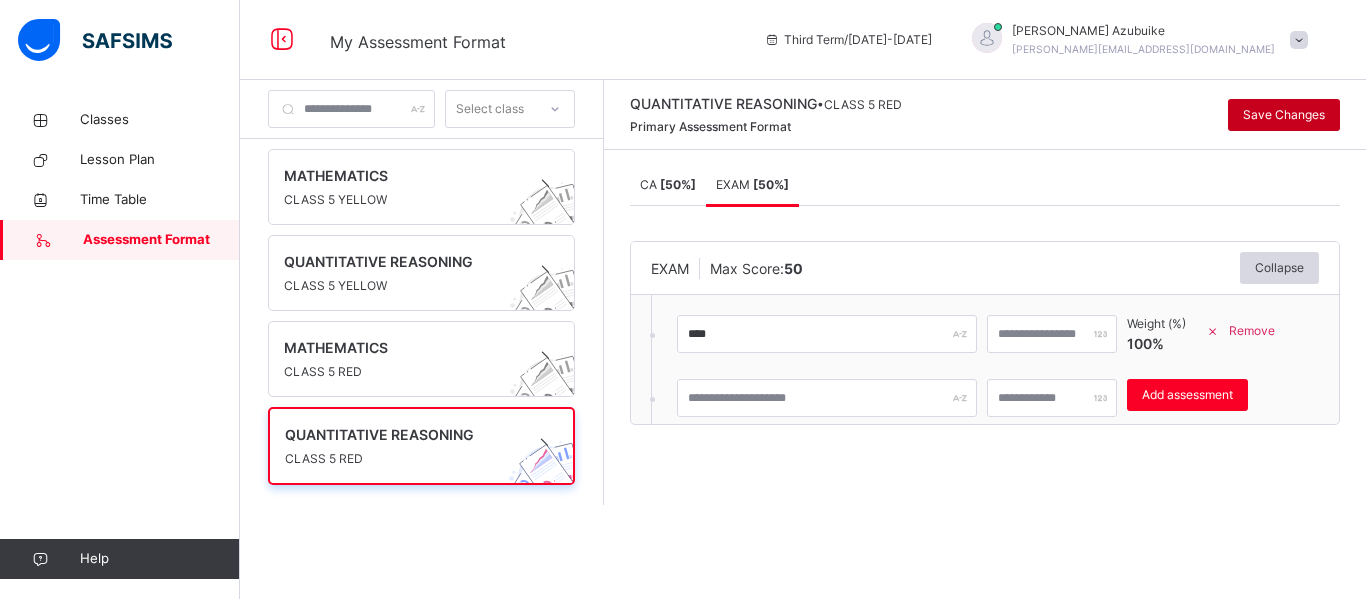 click on "Save Changes" at bounding box center [1284, 115] 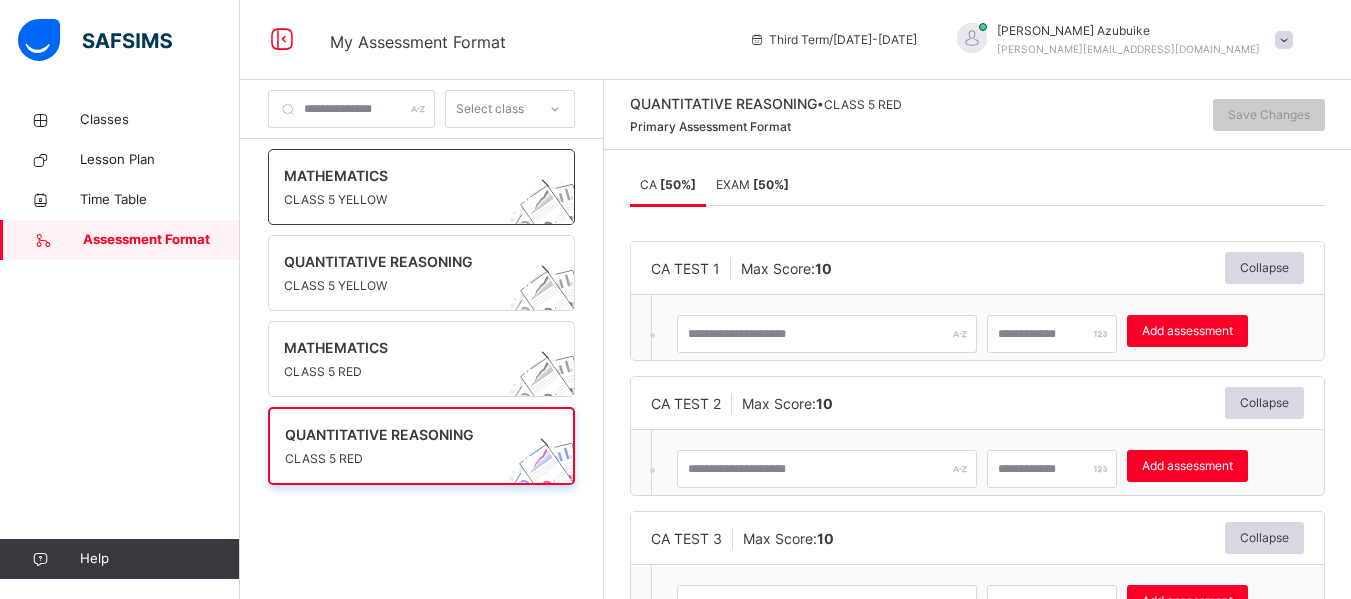 click on "CLASS 5 YELLOW" at bounding box center [402, 200] 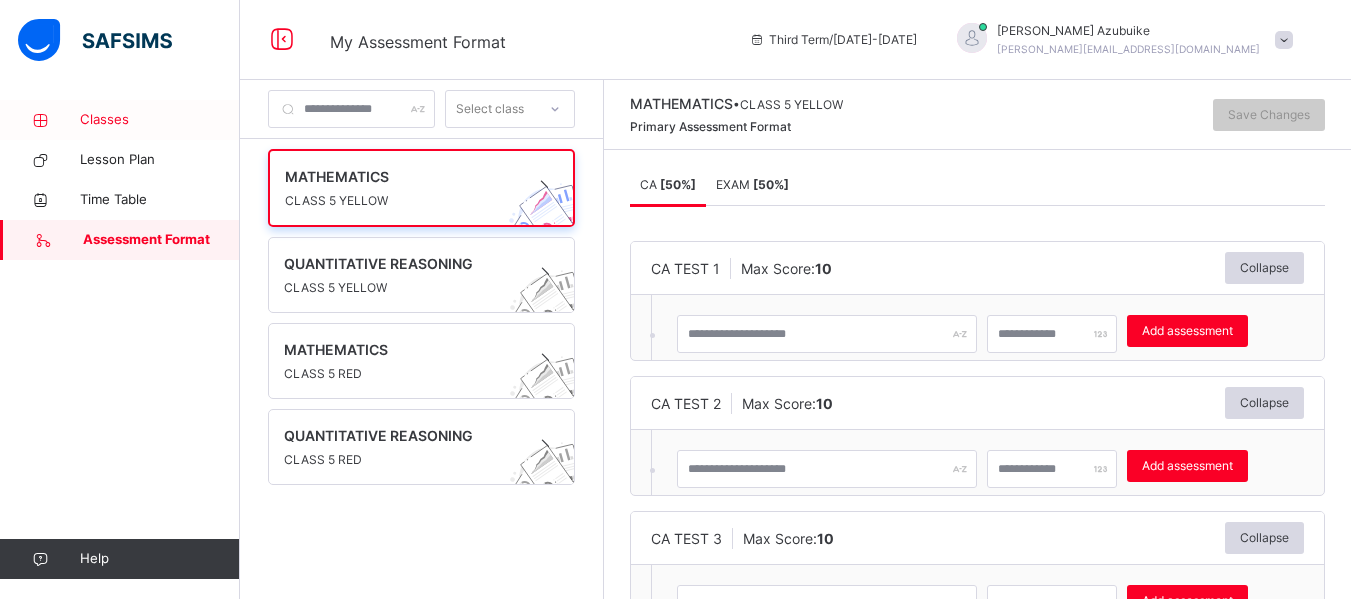 click on "Classes" at bounding box center (160, 120) 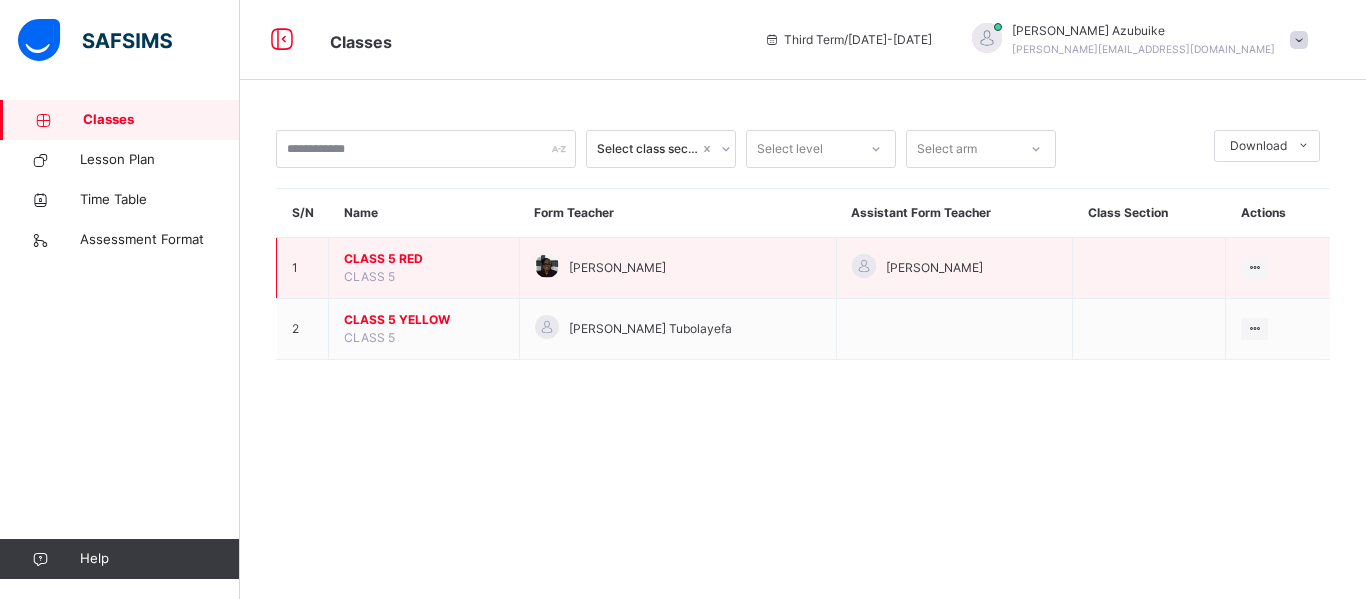 click on "CLASS 5   RED" at bounding box center [424, 259] 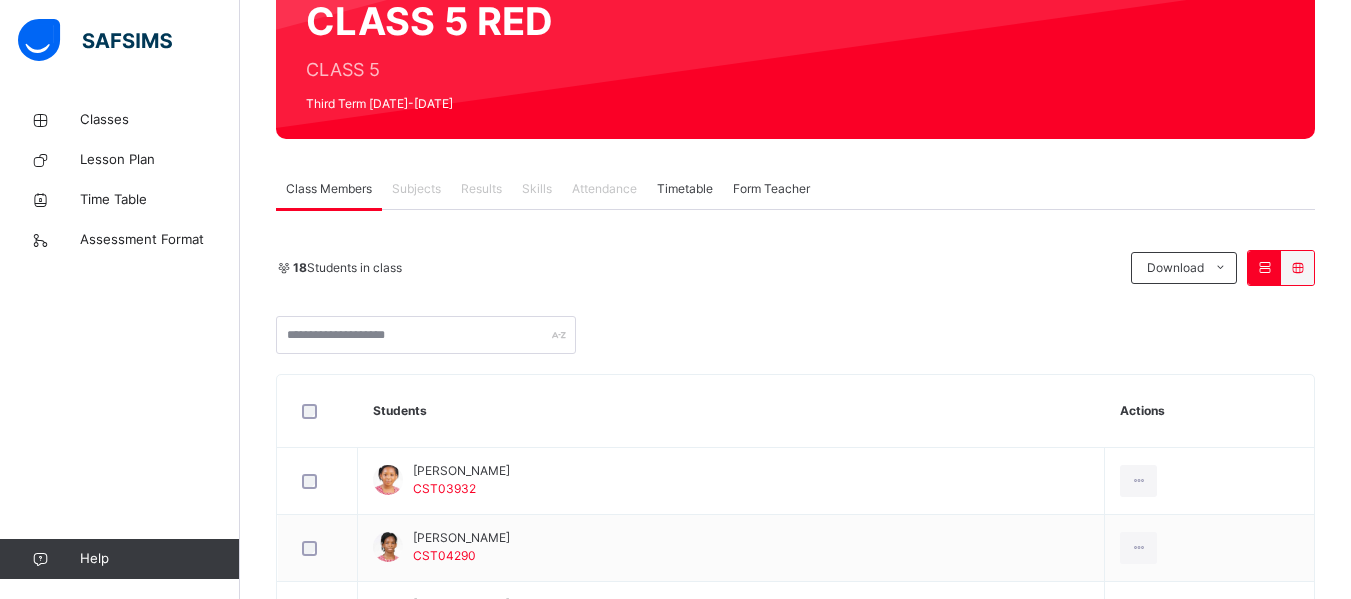 scroll, scrollTop: 0, scrollLeft: 0, axis: both 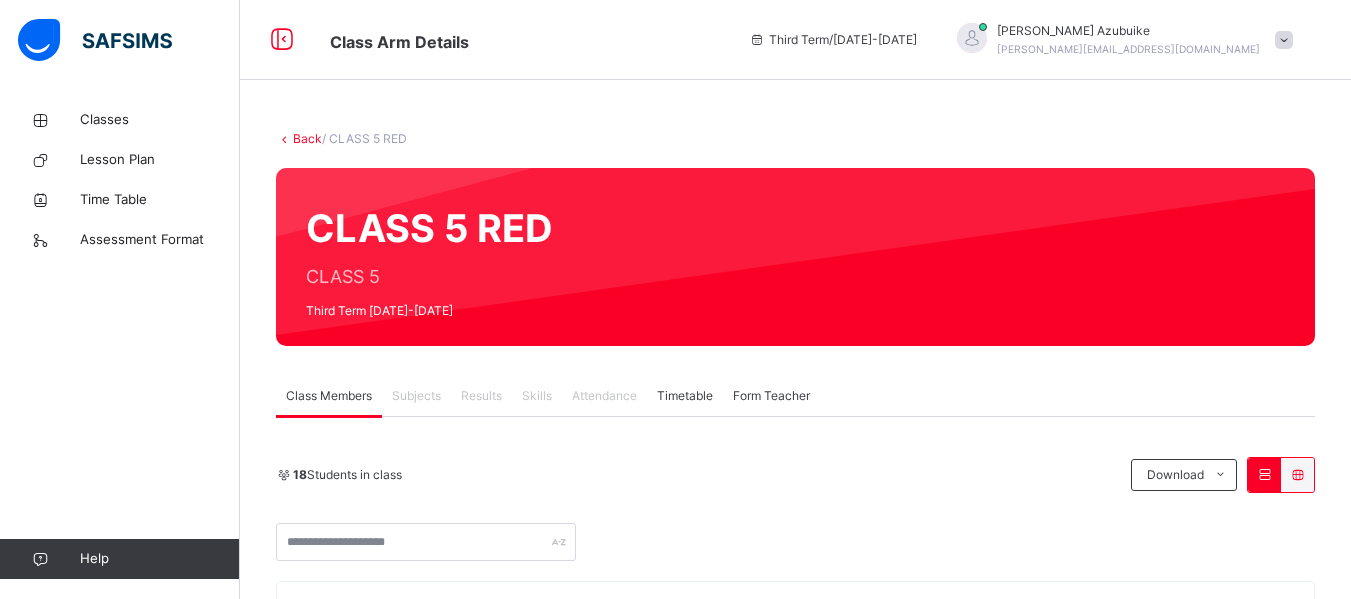 click on "Subjects" at bounding box center [416, 396] 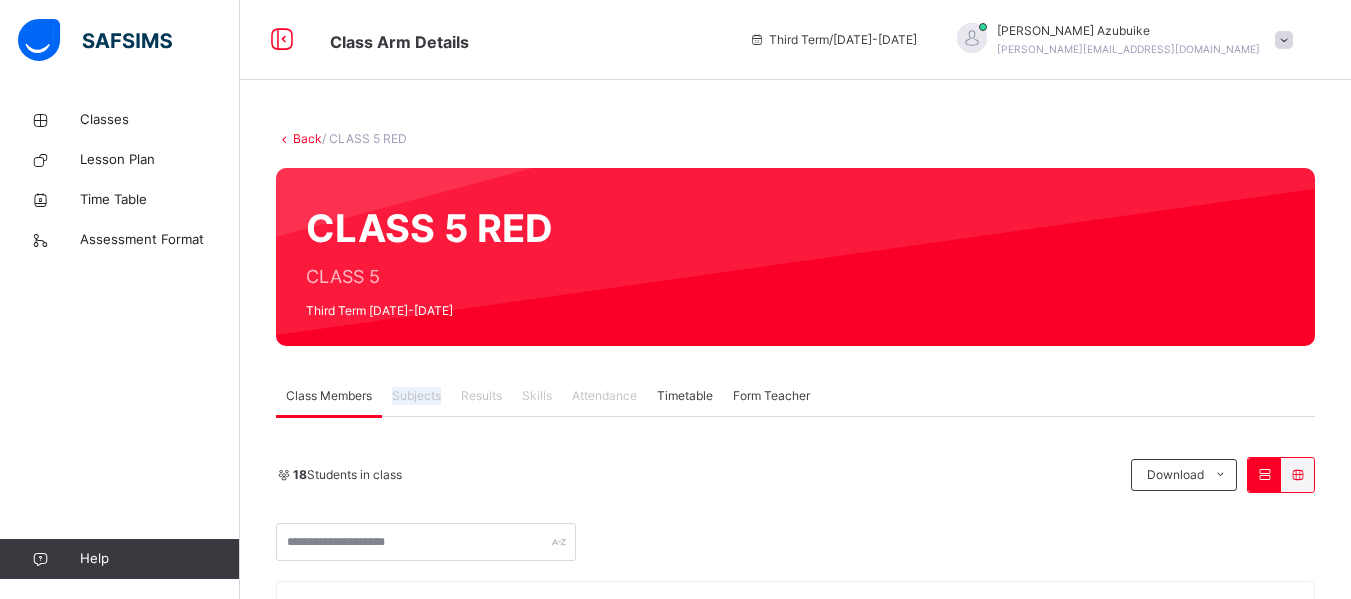 click on "Subjects" at bounding box center (416, 396) 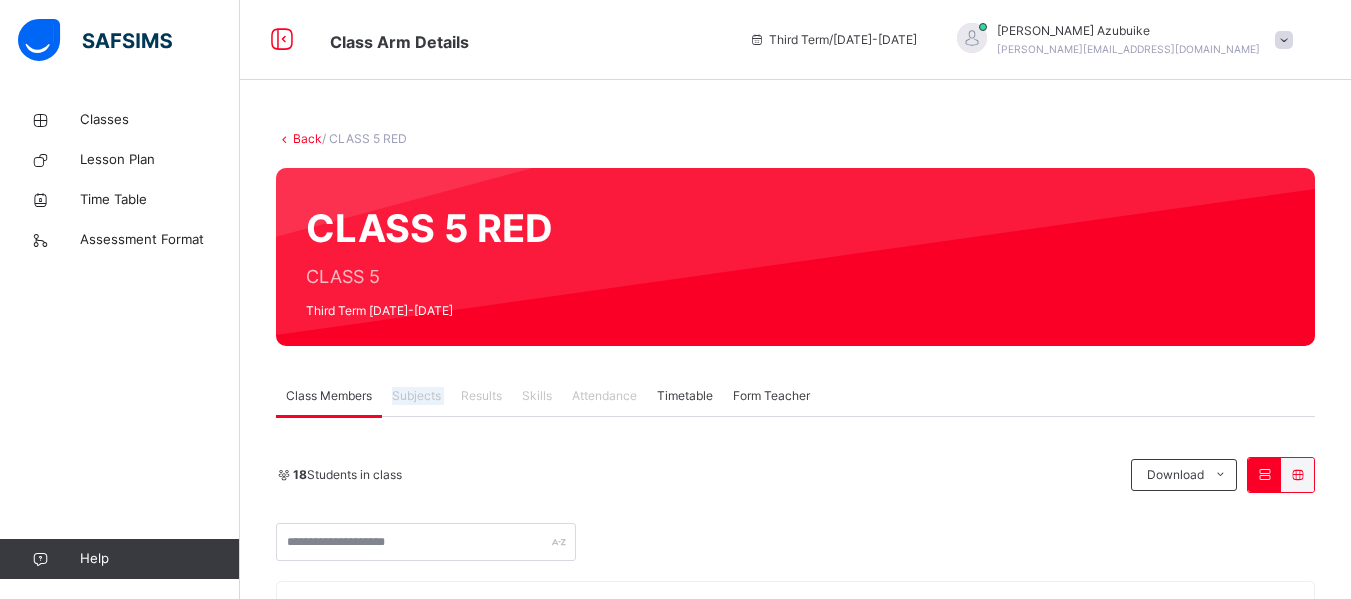 click on "Subjects" at bounding box center (416, 396) 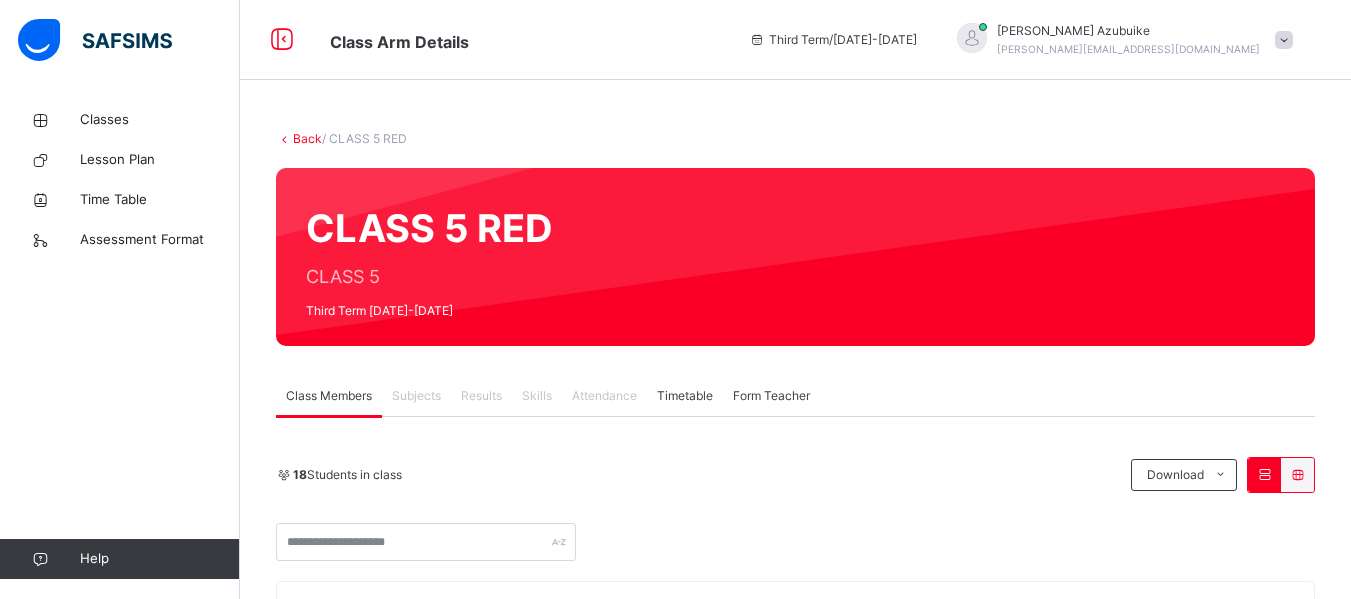 click on "Class Members Subjects Results Skills Attendance Timetable Form Teacher" at bounding box center (795, 396) 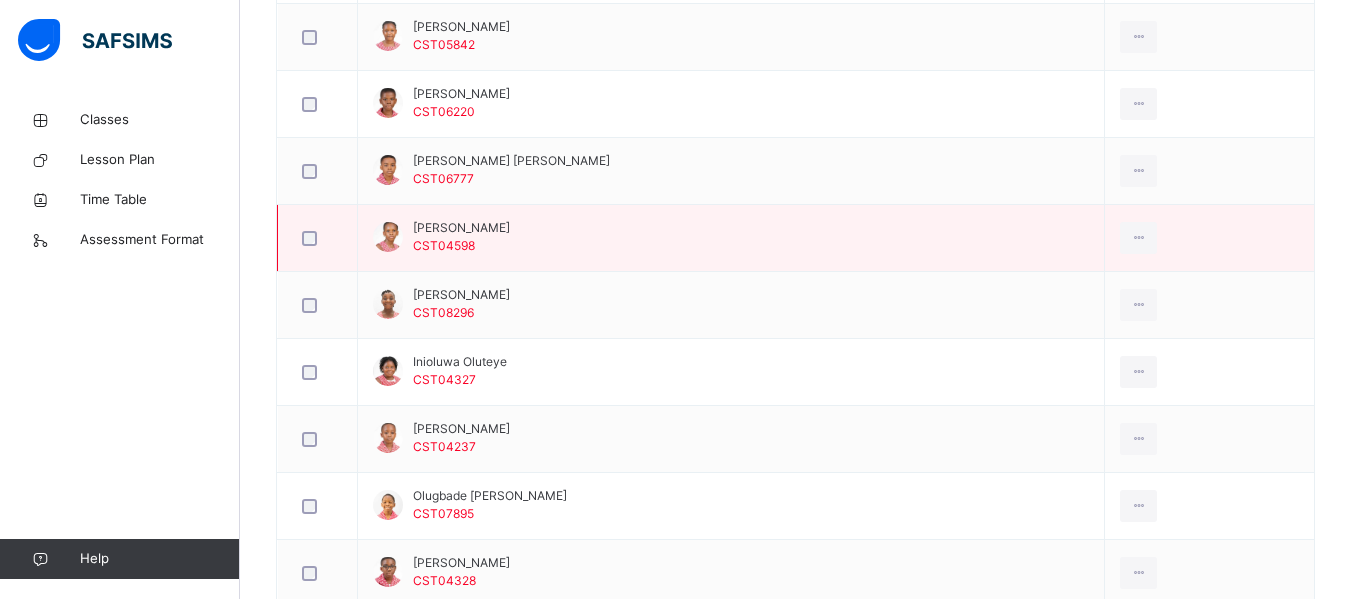 scroll, scrollTop: 1103, scrollLeft: 0, axis: vertical 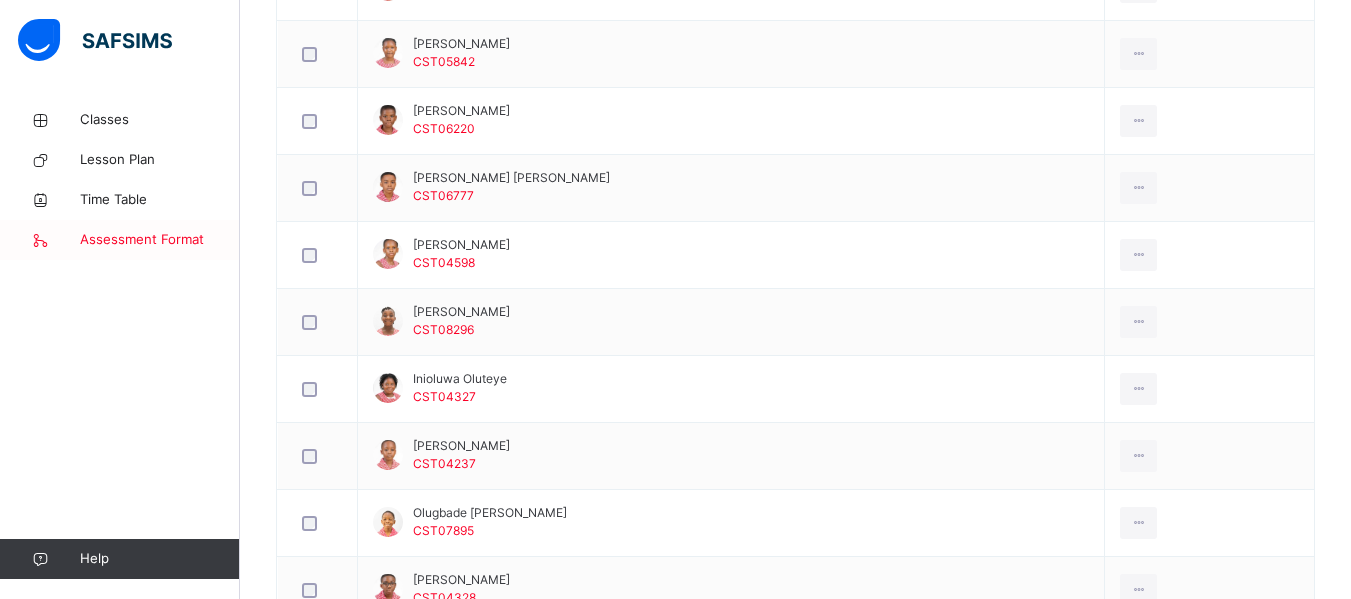click on "Assessment Format" at bounding box center [160, 240] 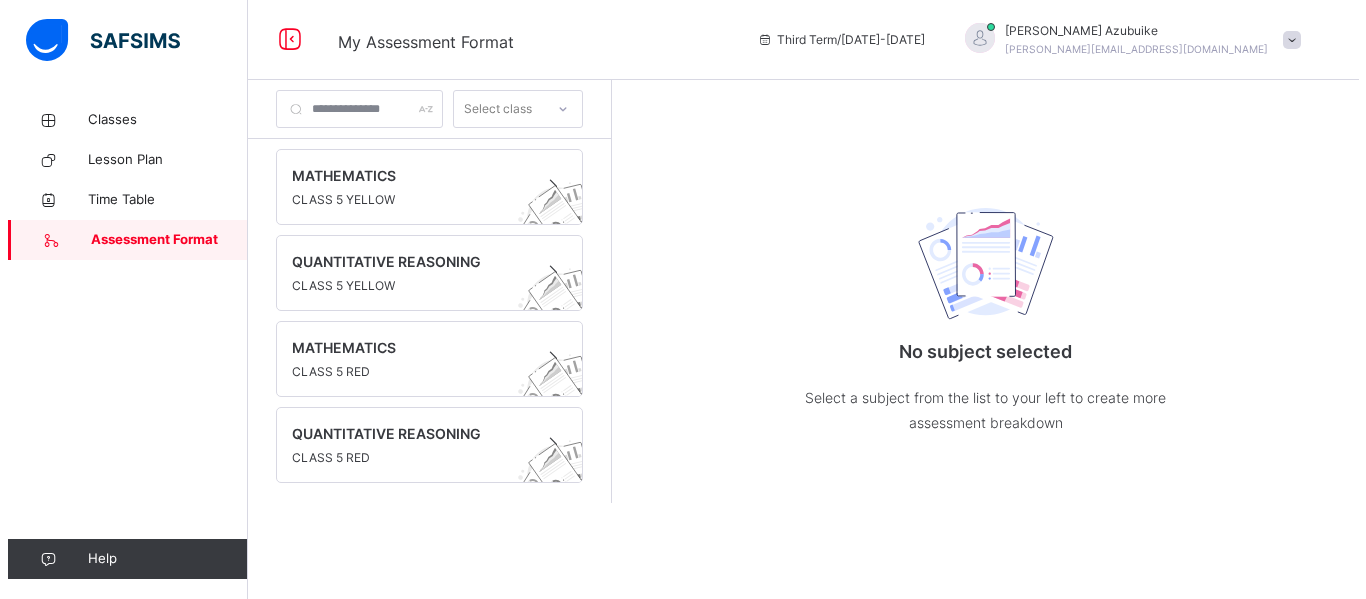 scroll, scrollTop: 0, scrollLeft: 0, axis: both 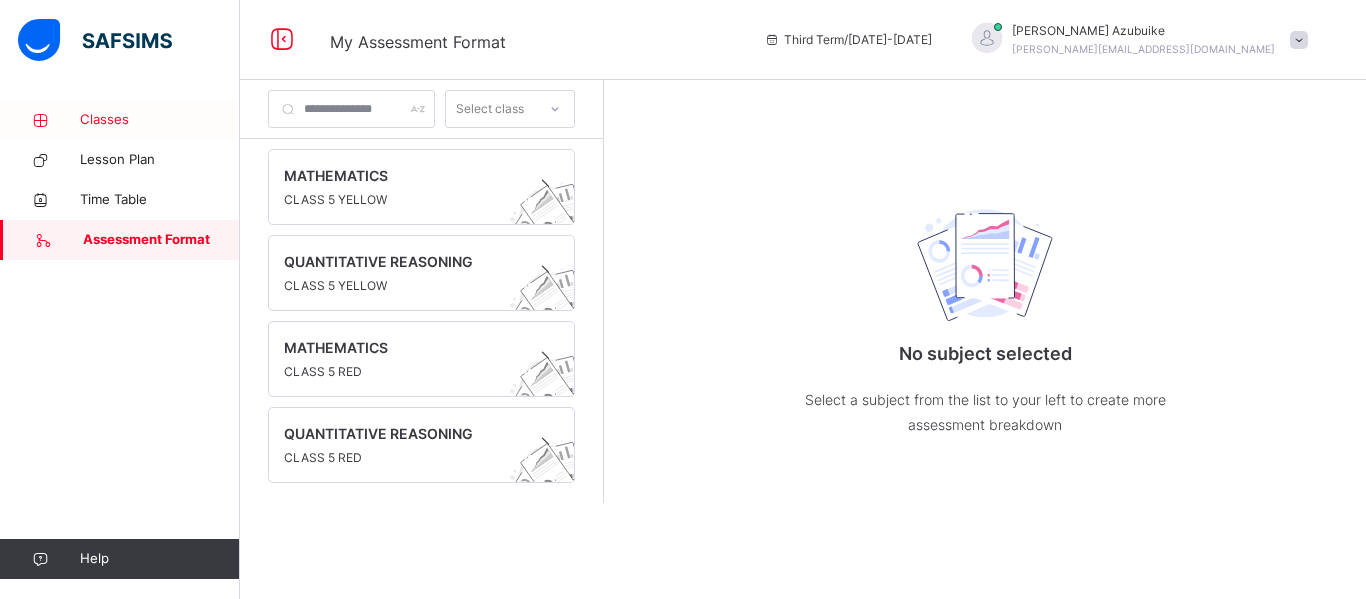 click on "Classes" at bounding box center [160, 120] 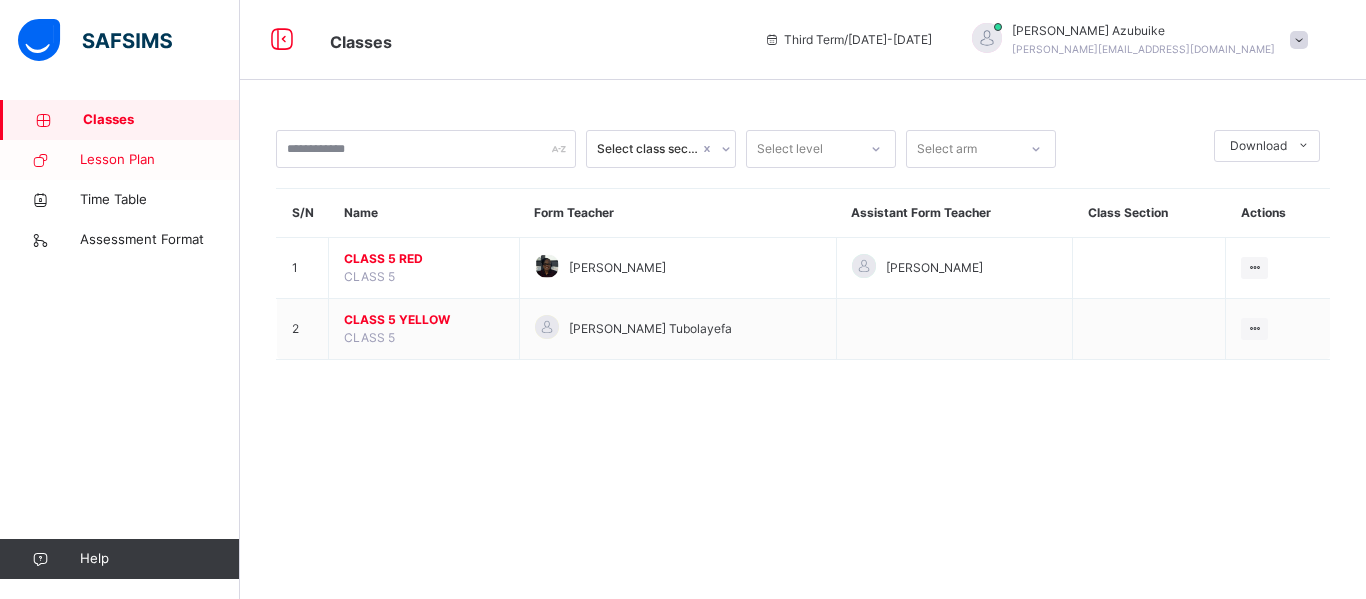 click on "Lesson Plan" at bounding box center [160, 160] 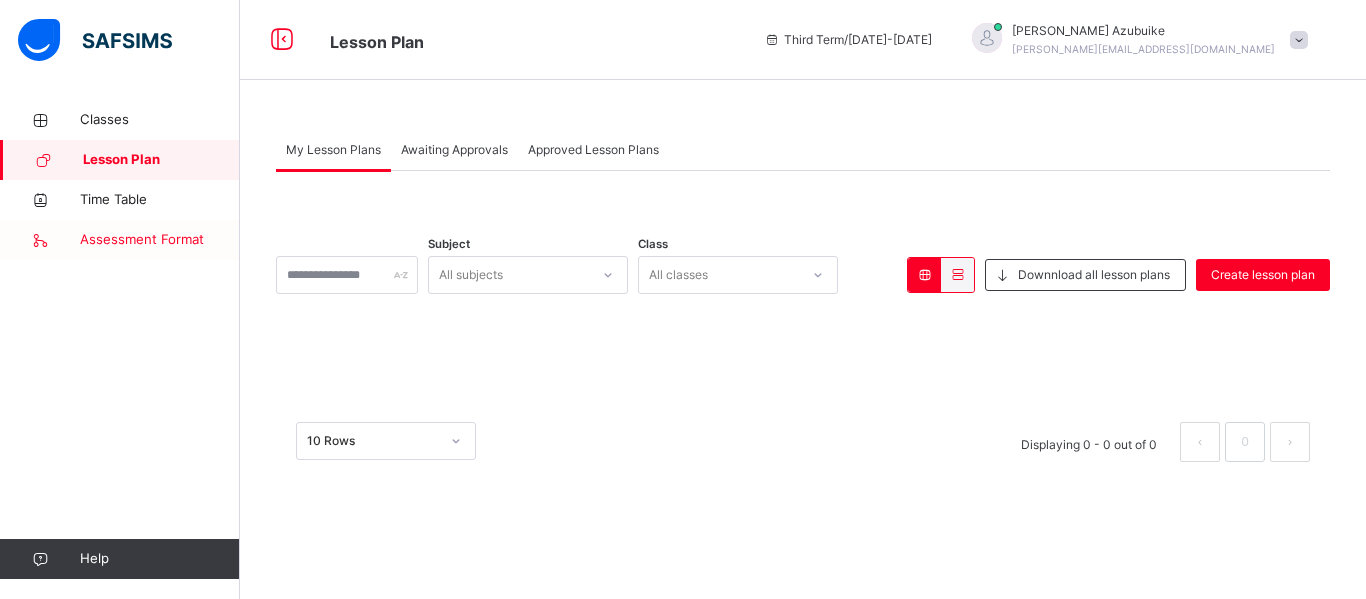click on "Assessment Format" at bounding box center (160, 240) 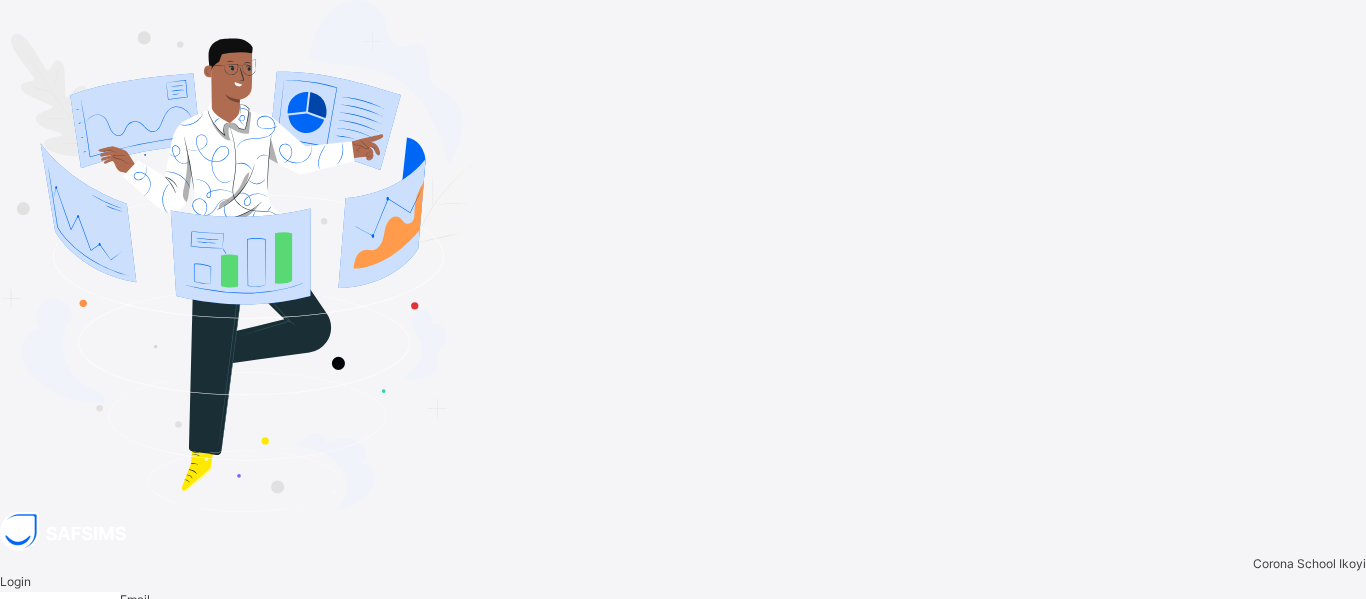 type on "**********" 